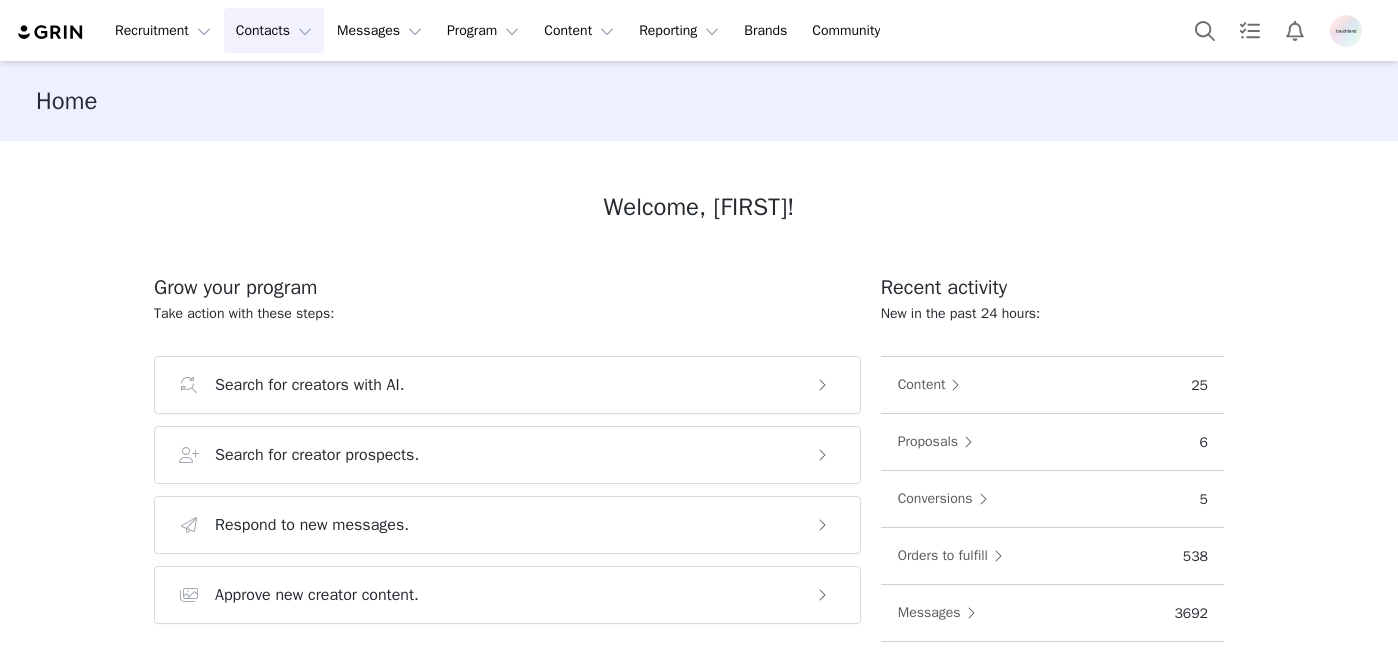 scroll, scrollTop: 0, scrollLeft: 0, axis: both 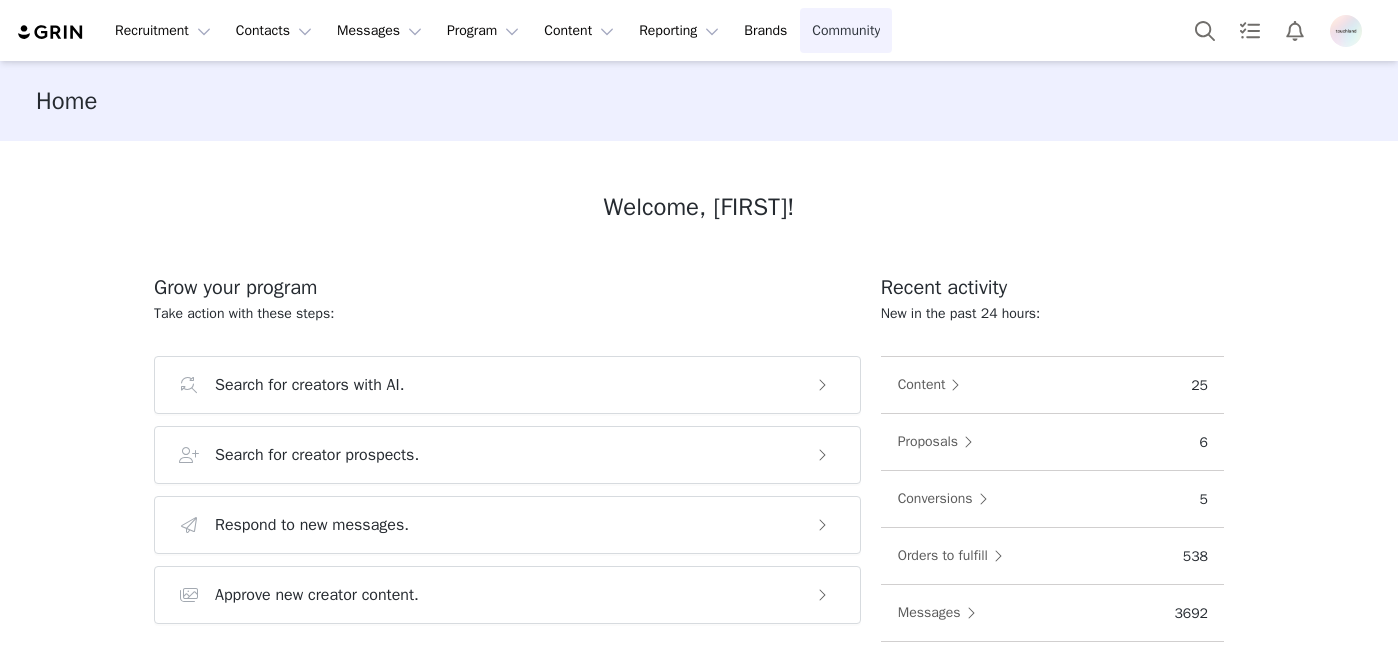 click on "Community Community" at bounding box center [846, 30] 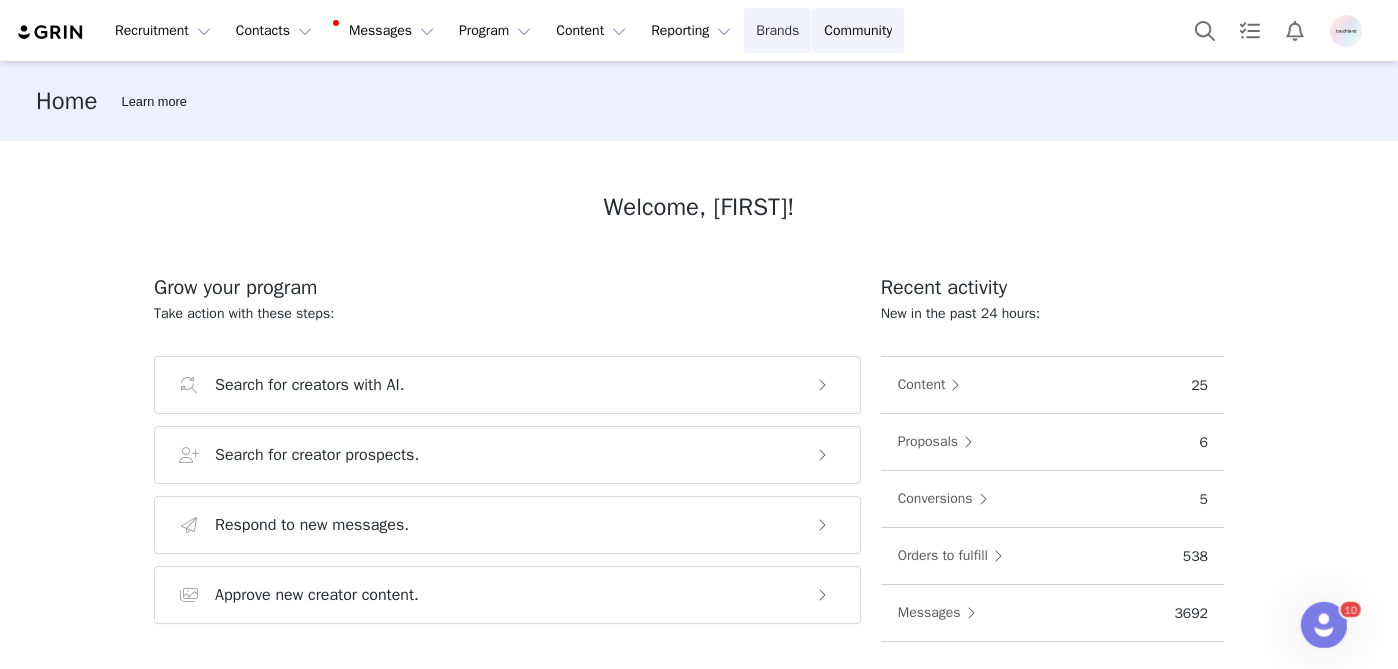 click on "Brands Brands" at bounding box center (777, 30) 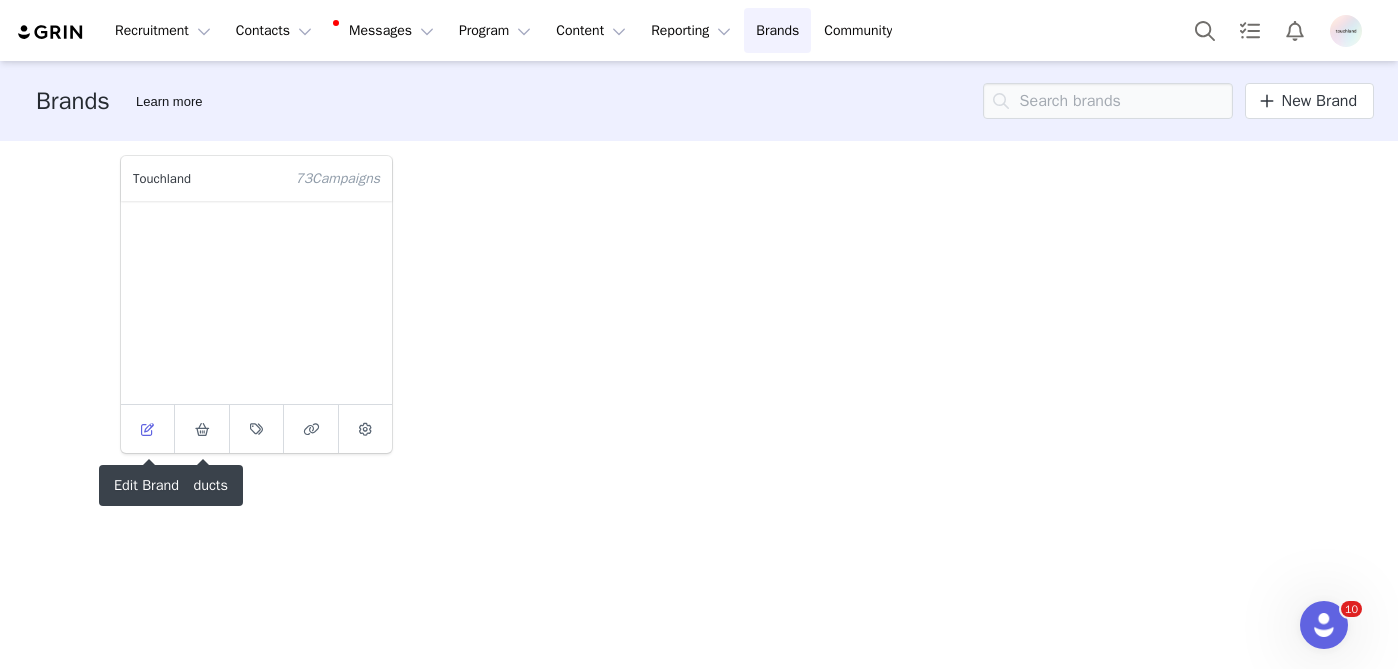click at bounding box center [148, 429] 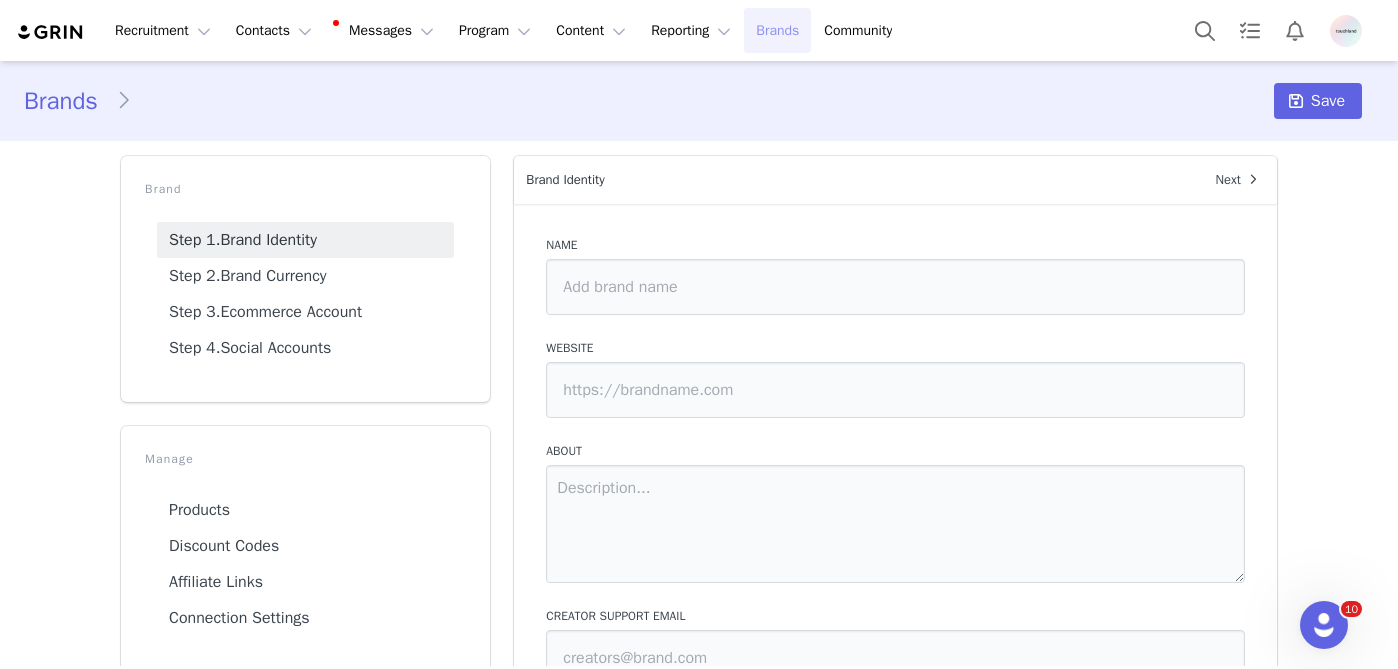 type on "Touchland" 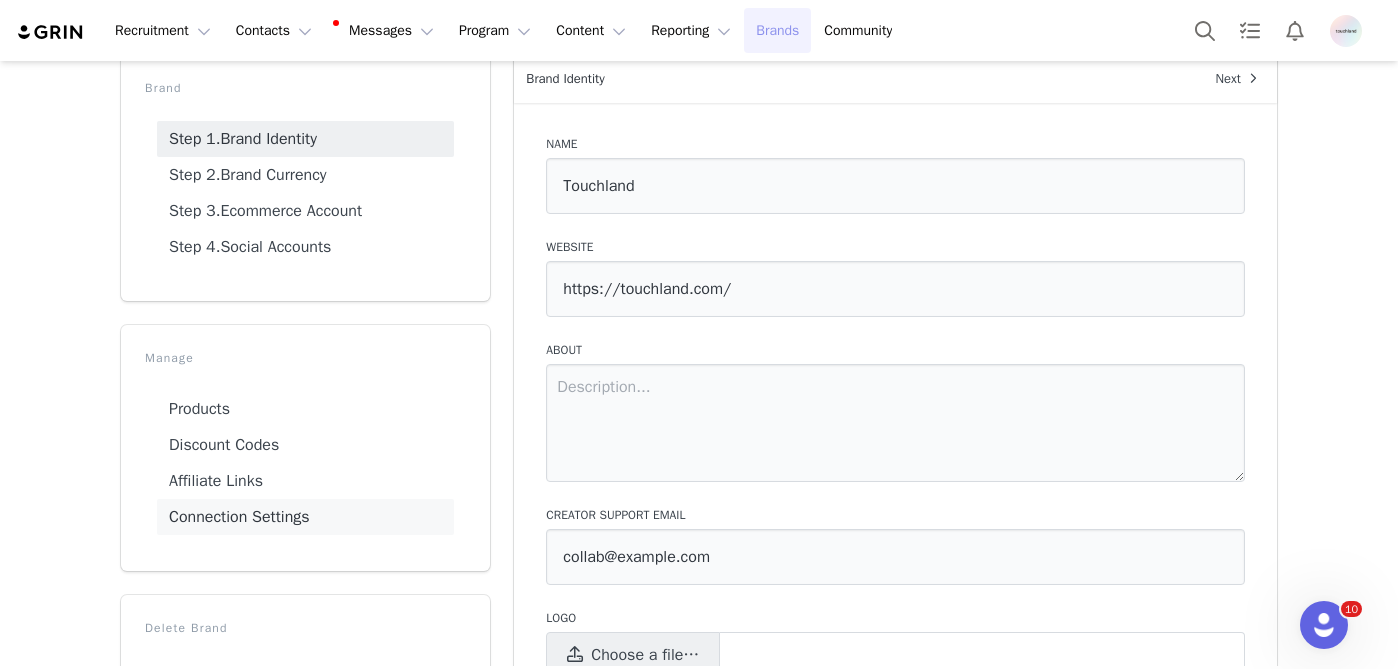 scroll, scrollTop: 0, scrollLeft: 0, axis: both 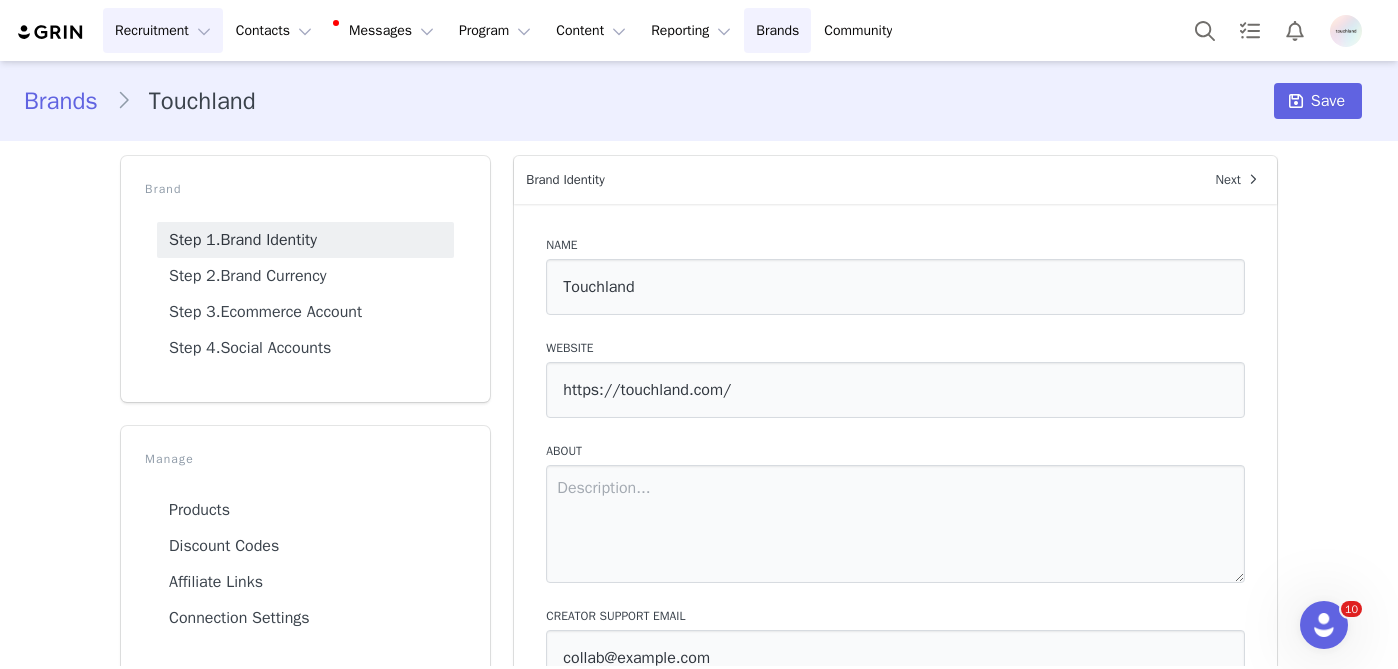 click on "Recruitment Recruitment" at bounding box center [163, 30] 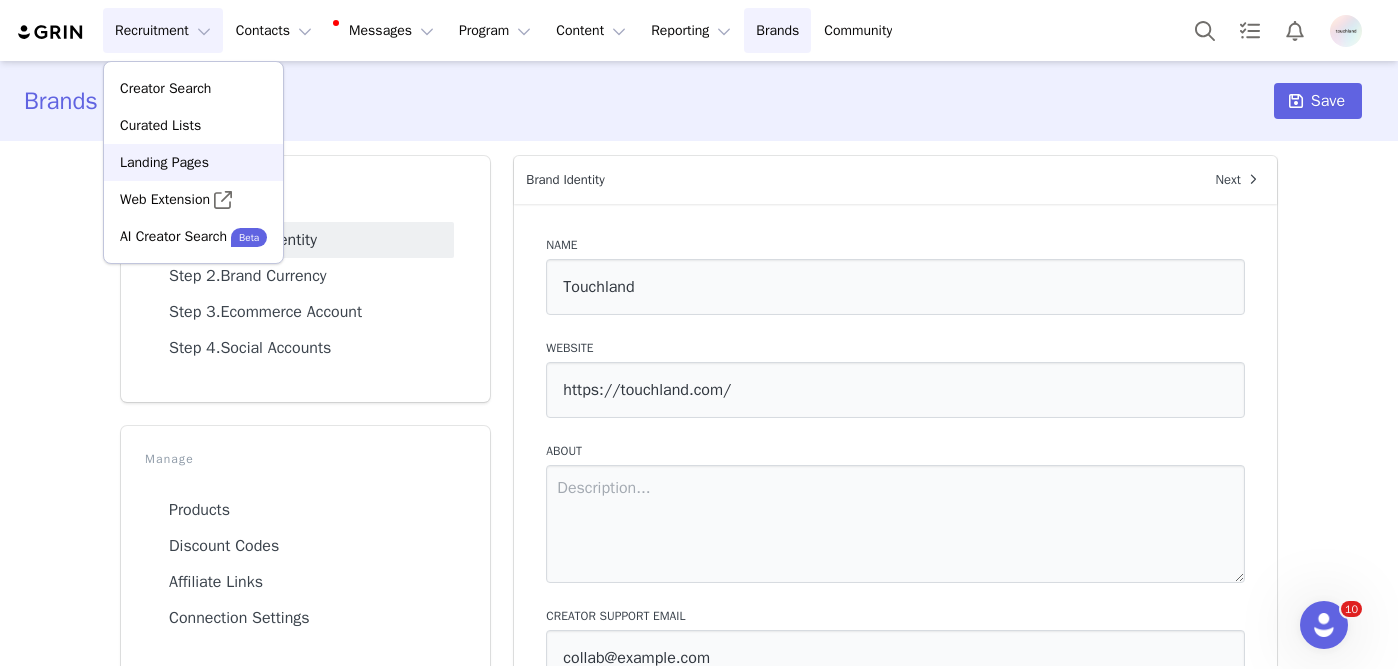 click on "Landing Pages" at bounding box center [193, 162] 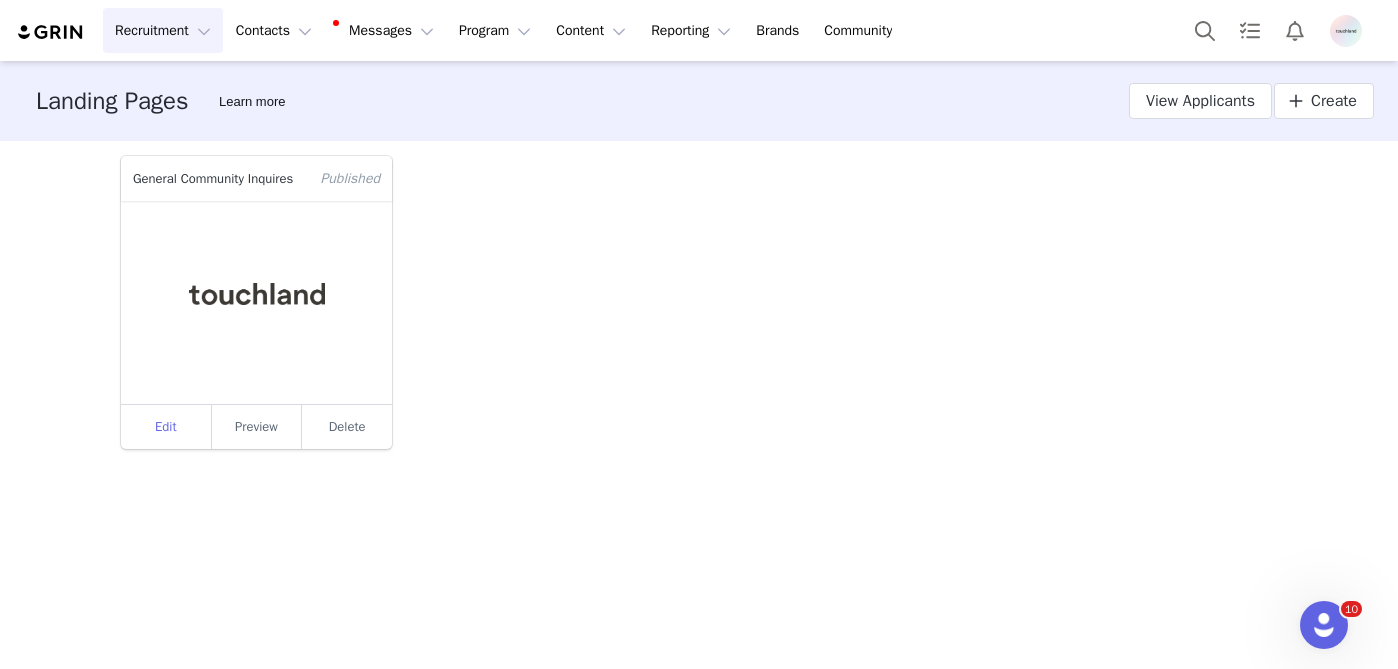 click on "Edit" at bounding box center [166, 427] 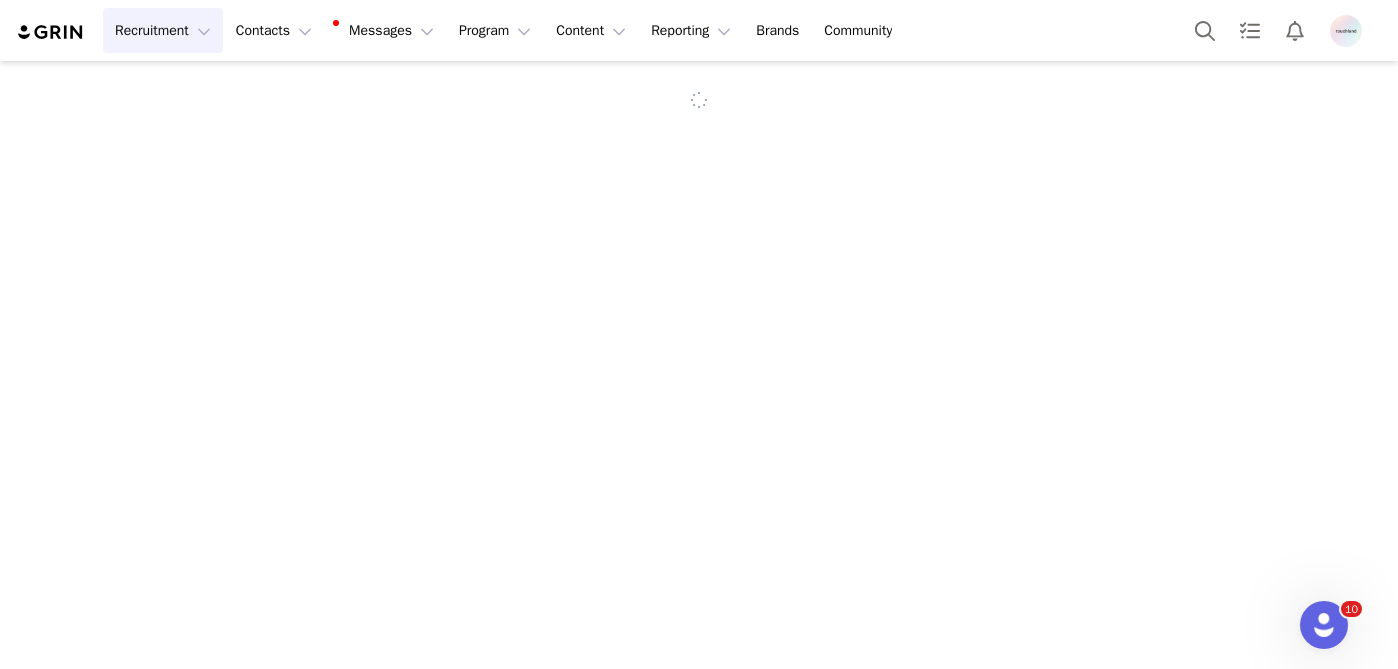 select on "4027009f-a1f8-4e88-8d9d-52bffc1feffd" 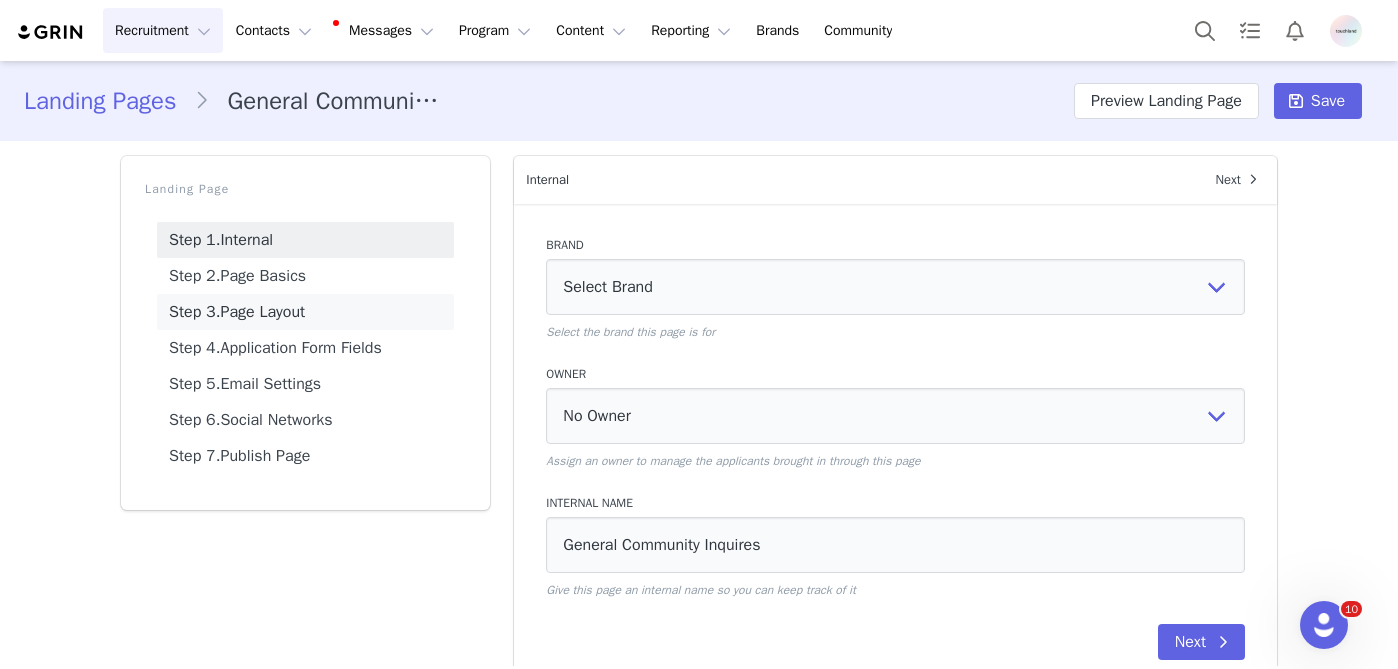 scroll, scrollTop: 0, scrollLeft: 0, axis: both 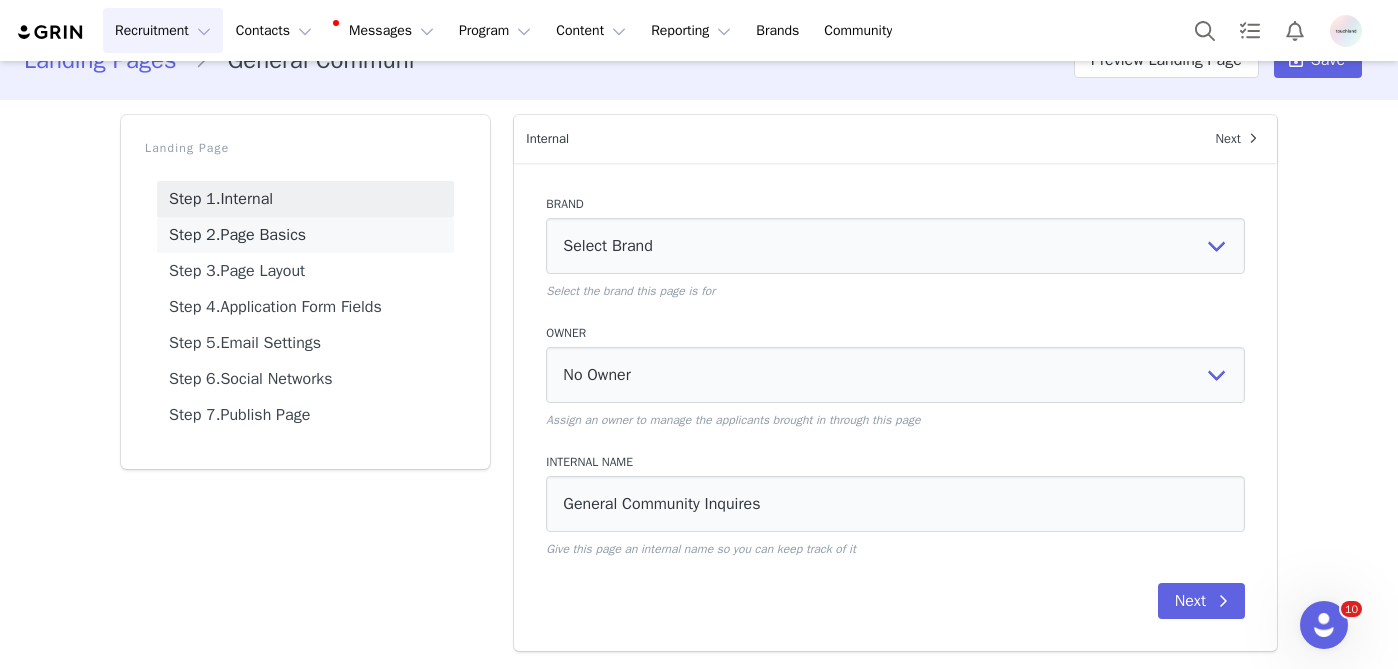 click on "Step 2.  Page Basics" at bounding box center [305, 235] 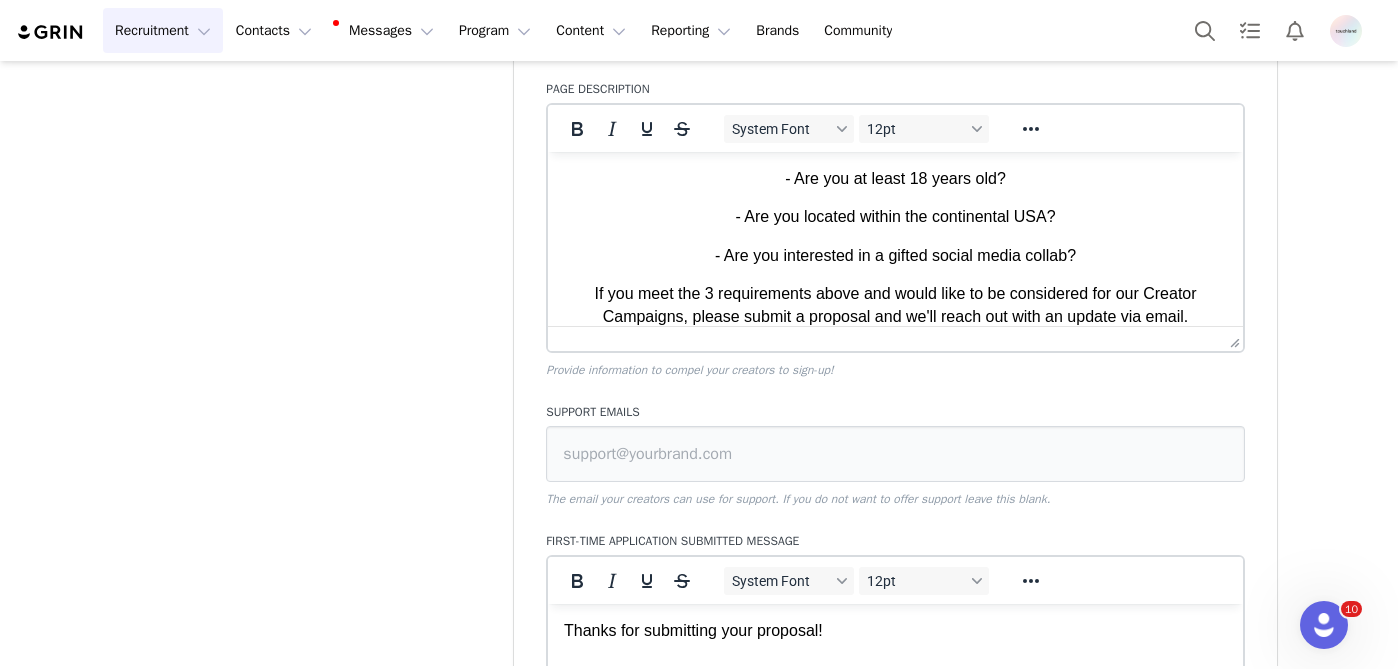scroll, scrollTop: 0, scrollLeft: 0, axis: both 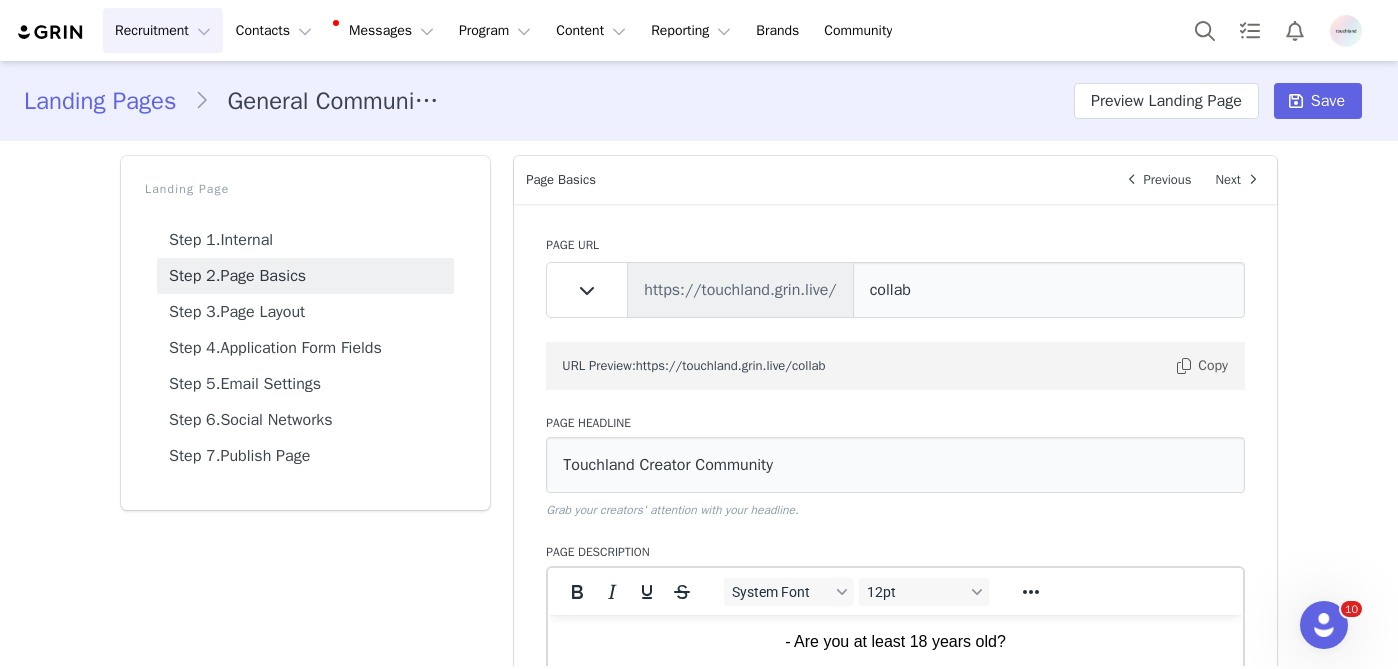 click on "Step 2.  Page Basics" at bounding box center [305, 276] 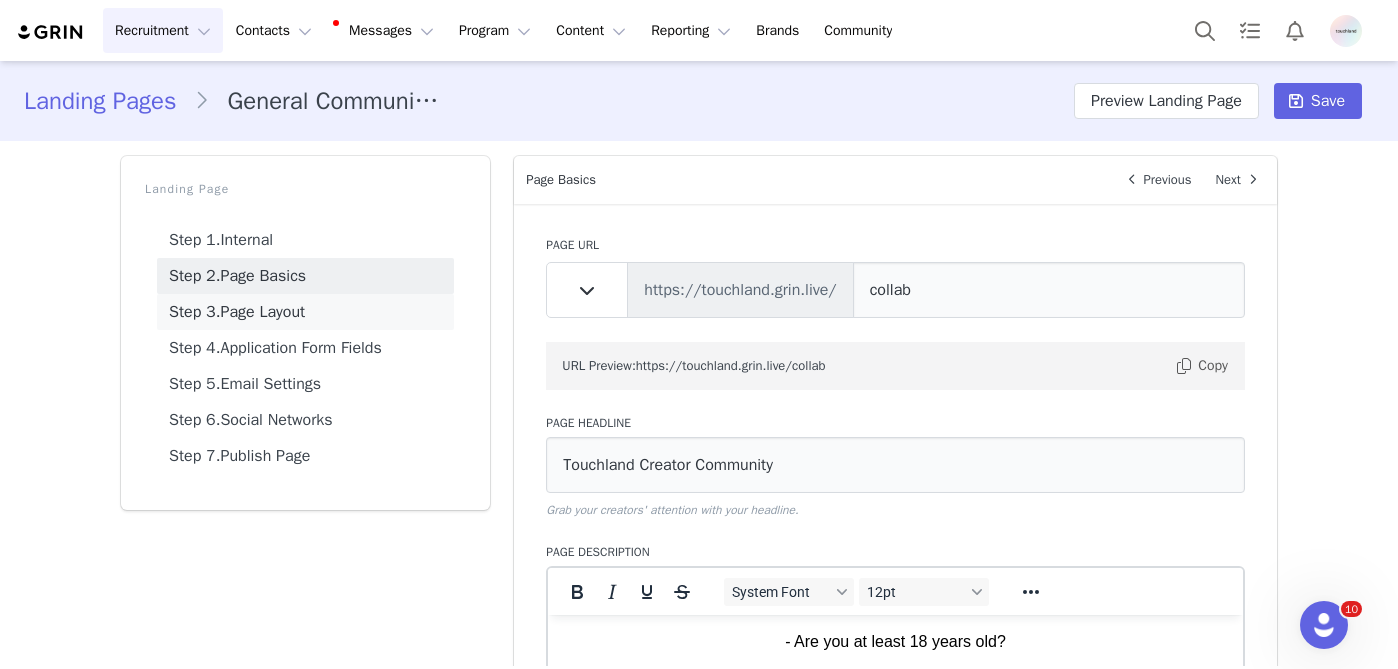 click on "Step 3.  Page Layout" at bounding box center (305, 312) 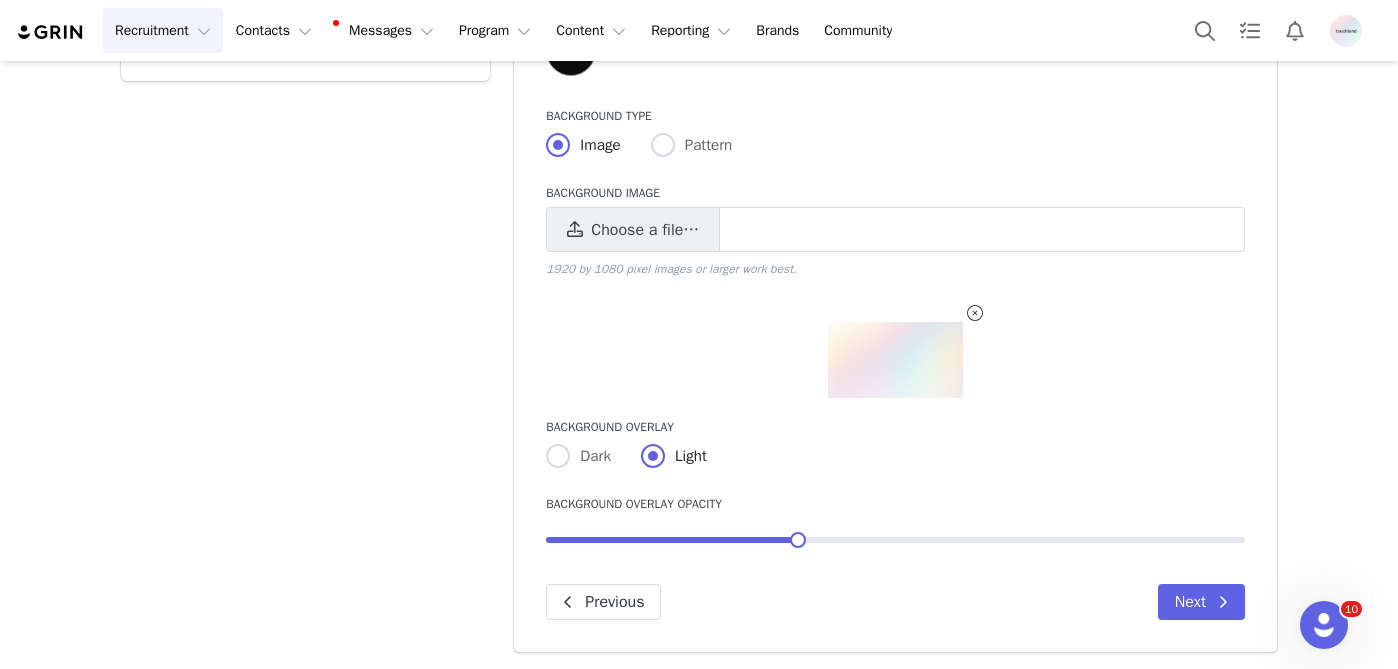scroll, scrollTop: 0, scrollLeft: 0, axis: both 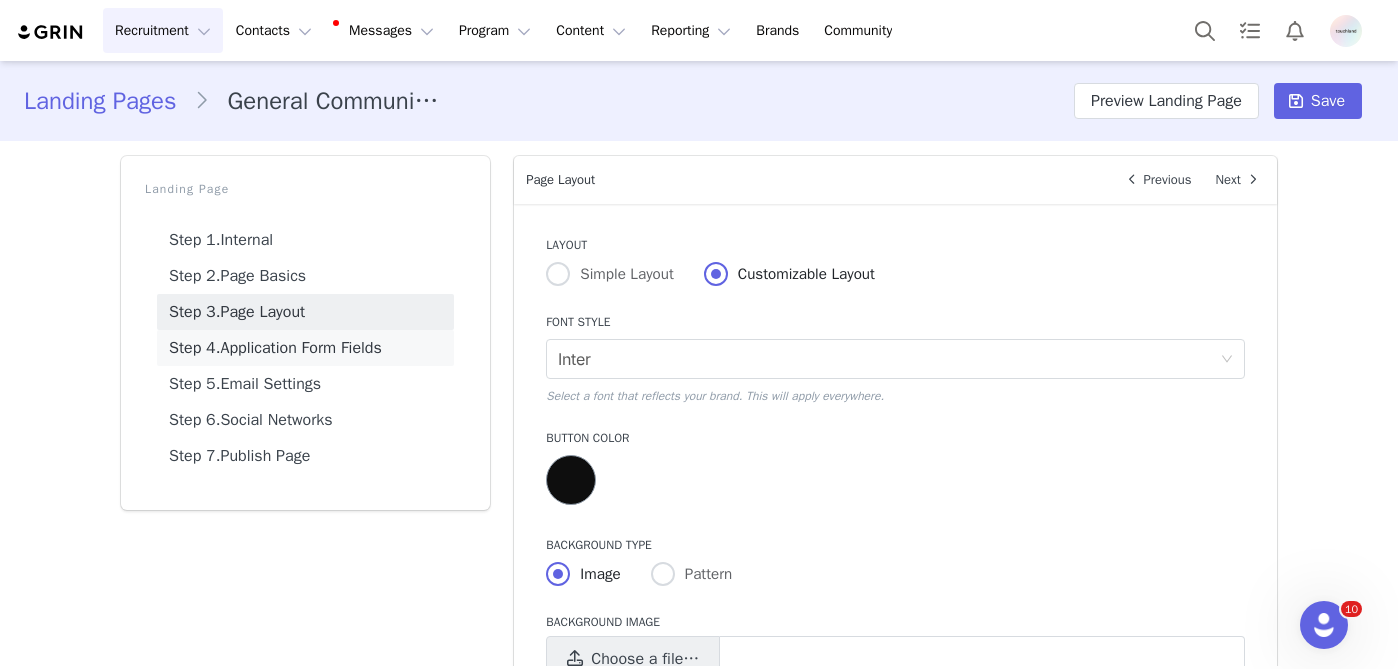 click on "Step 4.  Application Form Fields" at bounding box center (305, 348) 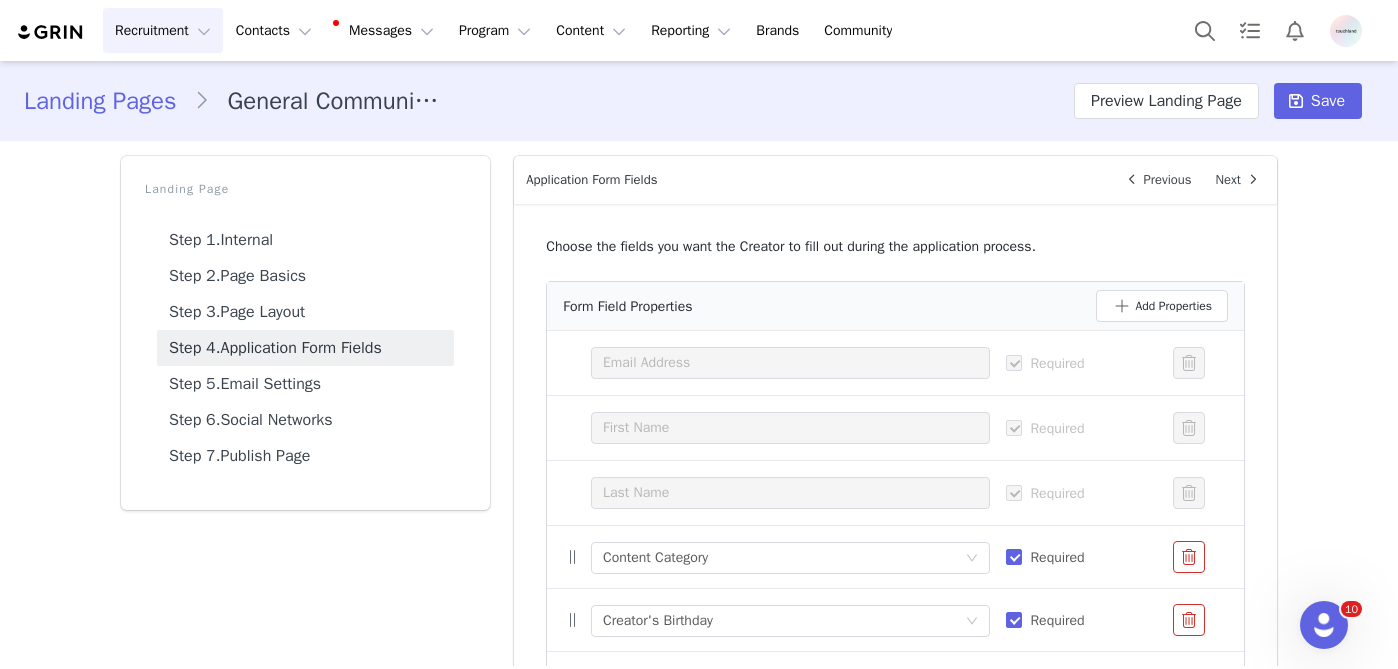 scroll, scrollTop: 218, scrollLeft: 0, axis: vertical 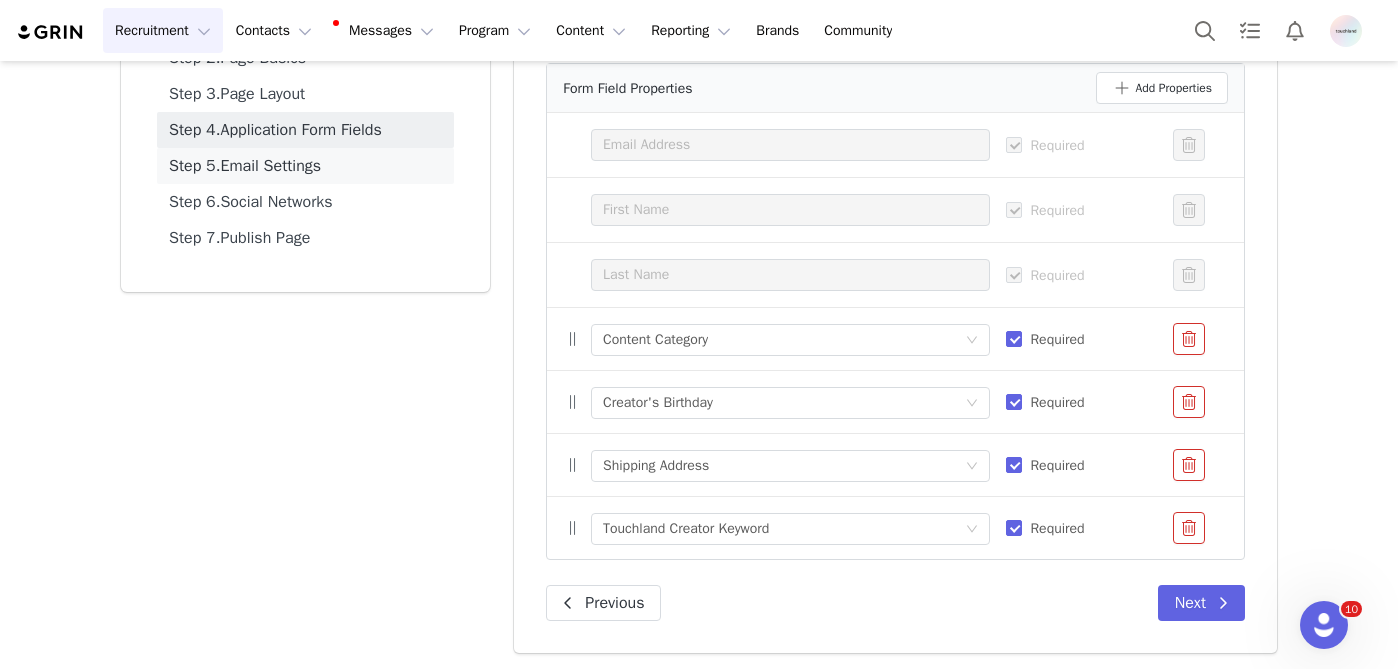click on "Step 5.  Email Settings" at bounding box center [305, 166] 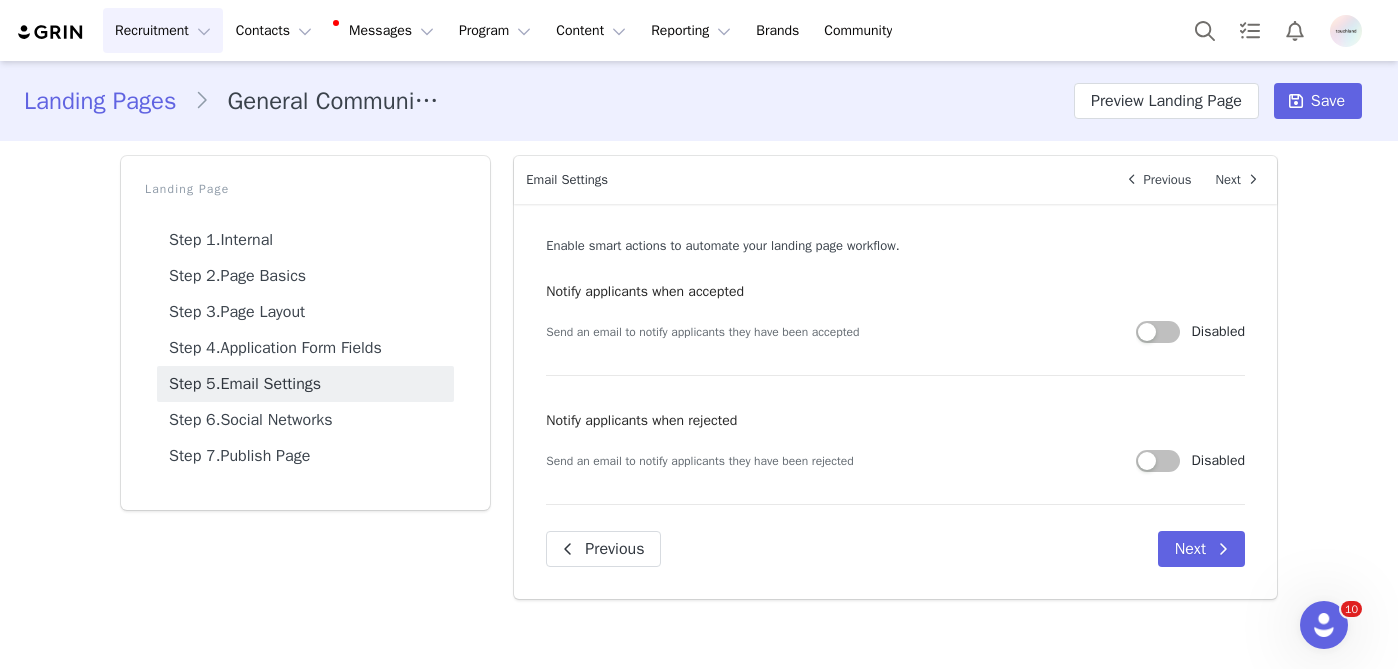 scroll, scrollTop: 0, scrollLeft: 0, axis: both 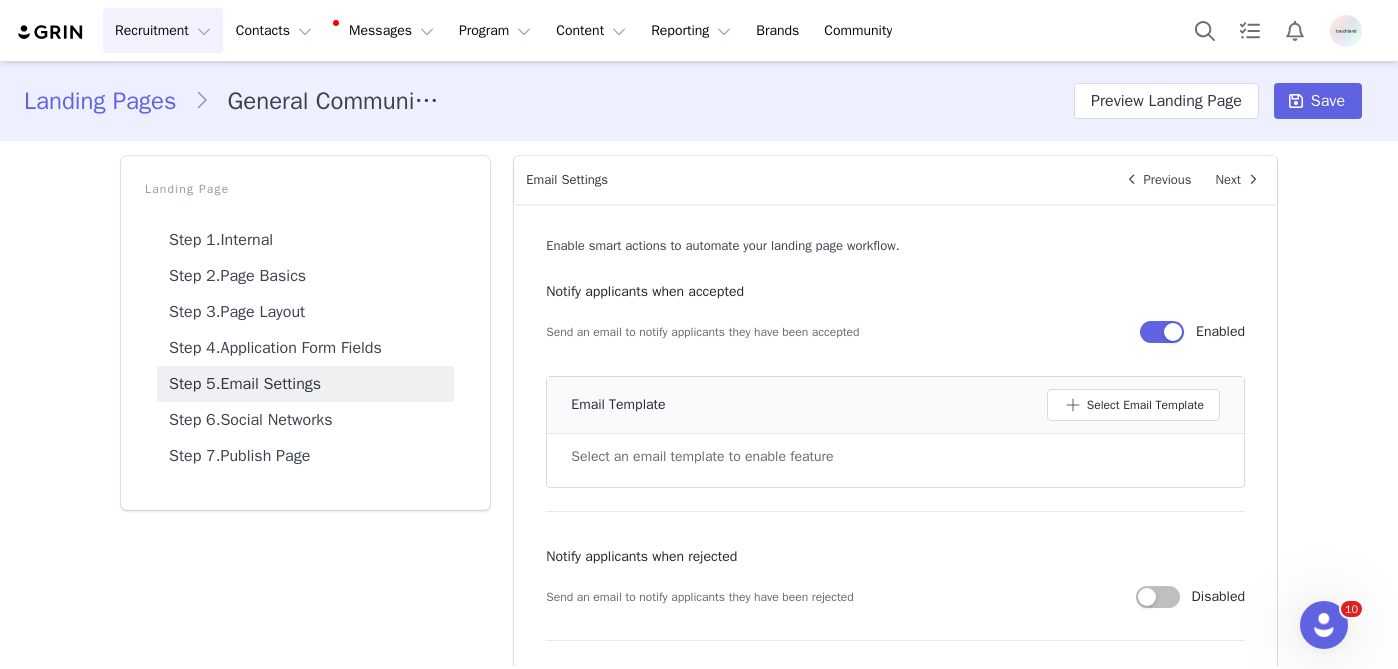 click at bounding box center [1162, 332] 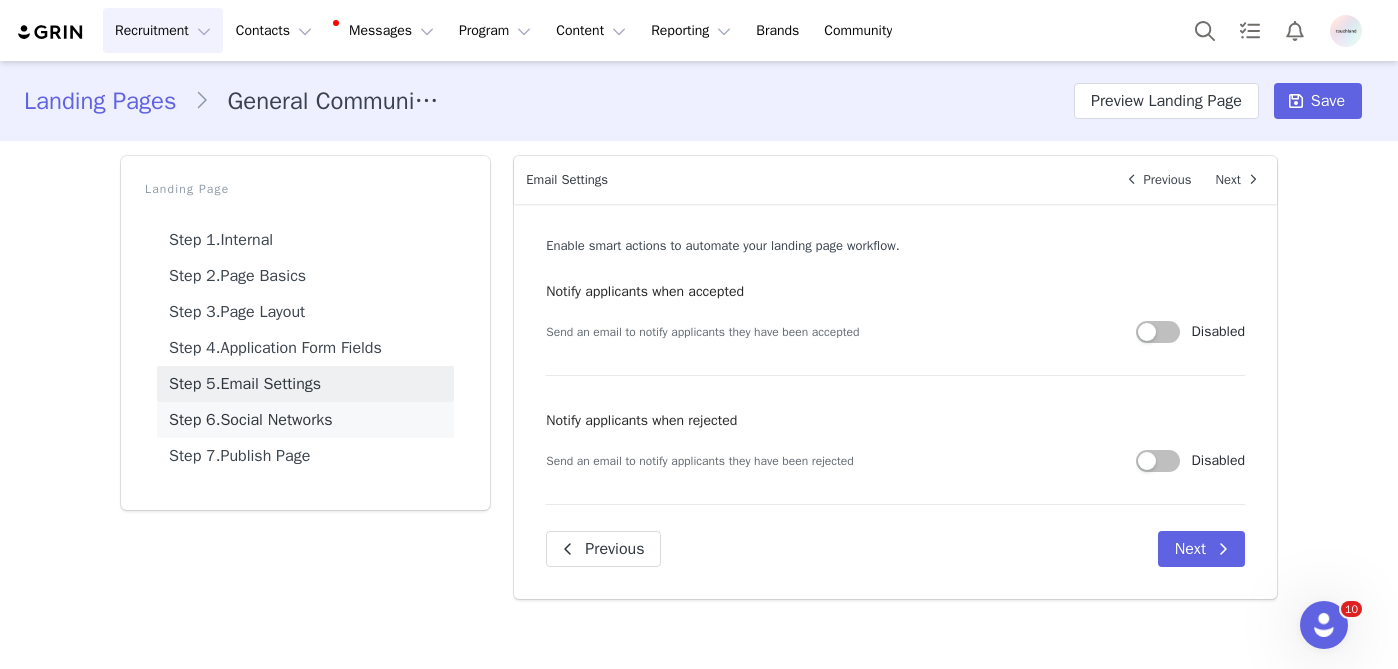 click on "Step 6.  Social Networks" at bounding box center (305, 420) 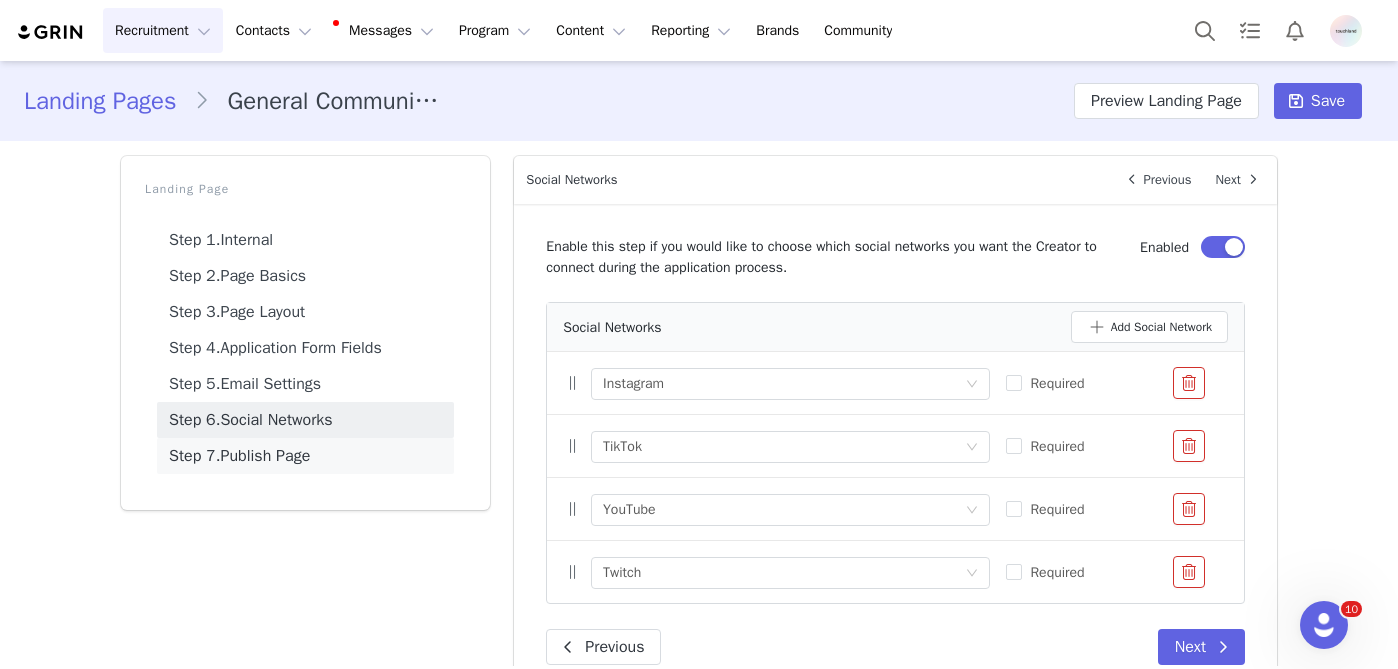 click on "Step 7.  Publish Page" at bounding box center [305, 456] 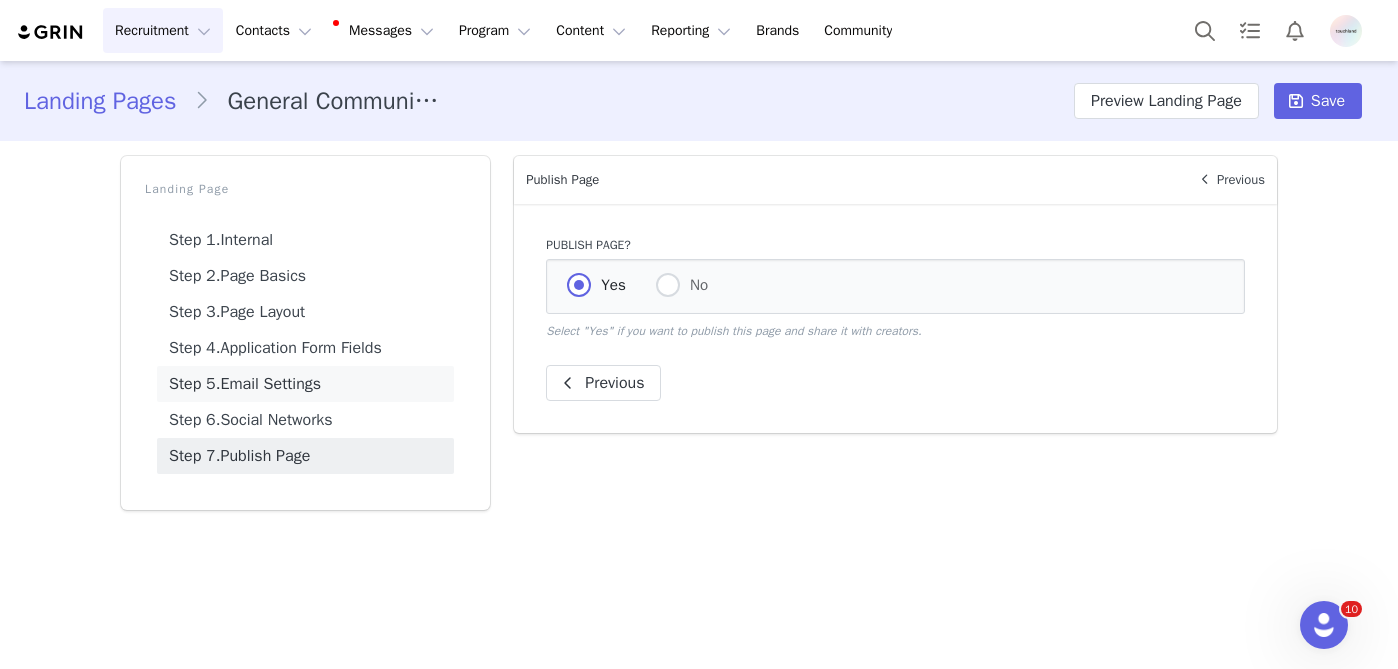 click on "Step 5.  Email Settings" at bounding box center (305, 384) 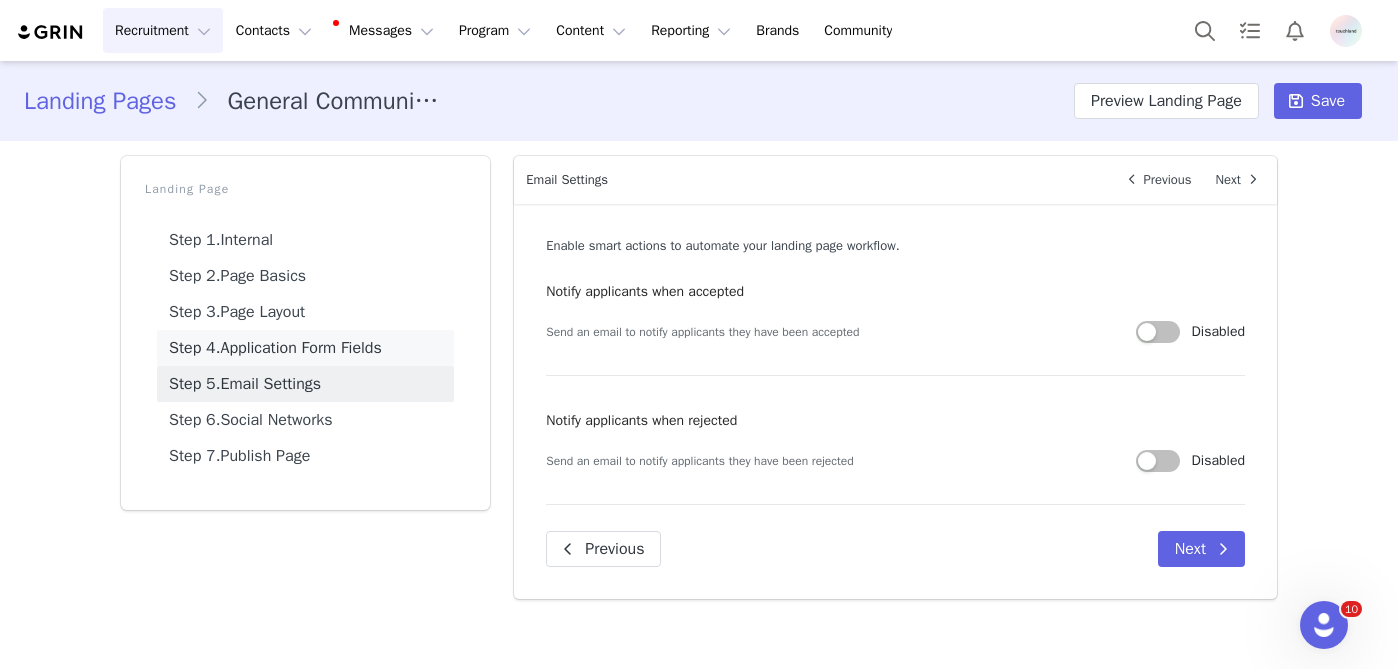 click on "Step 4.  Application Form Fields" at bounding box center (305, 348) 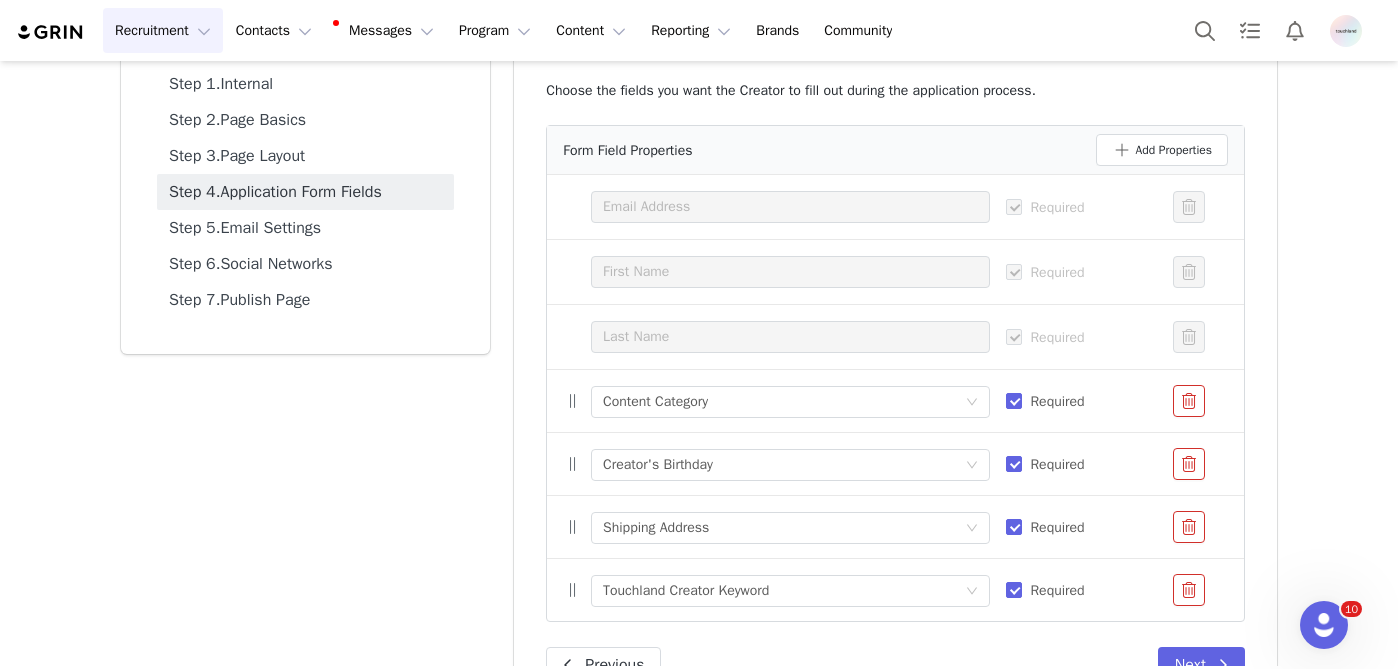 scroll, scrollTop: 175, scrollLeft: 0, axis: vertical 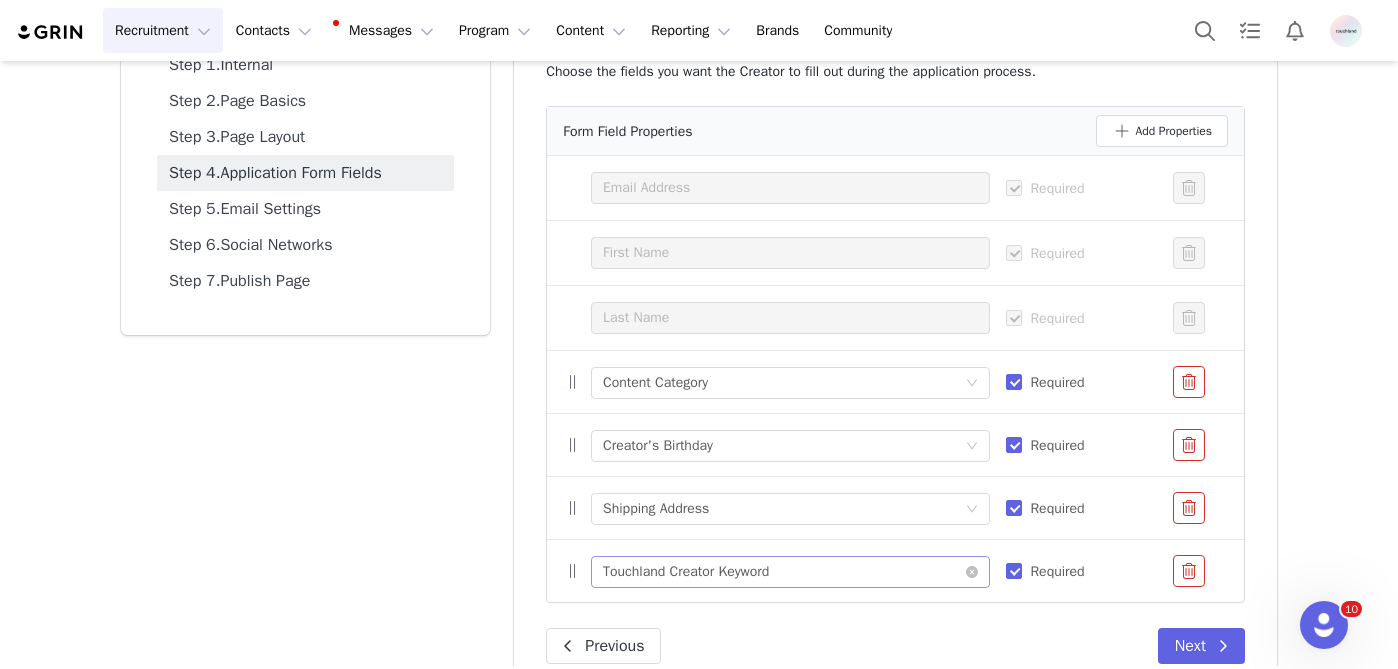 click on "Touchland Creator Keyword" at bounding box center [686, 572] 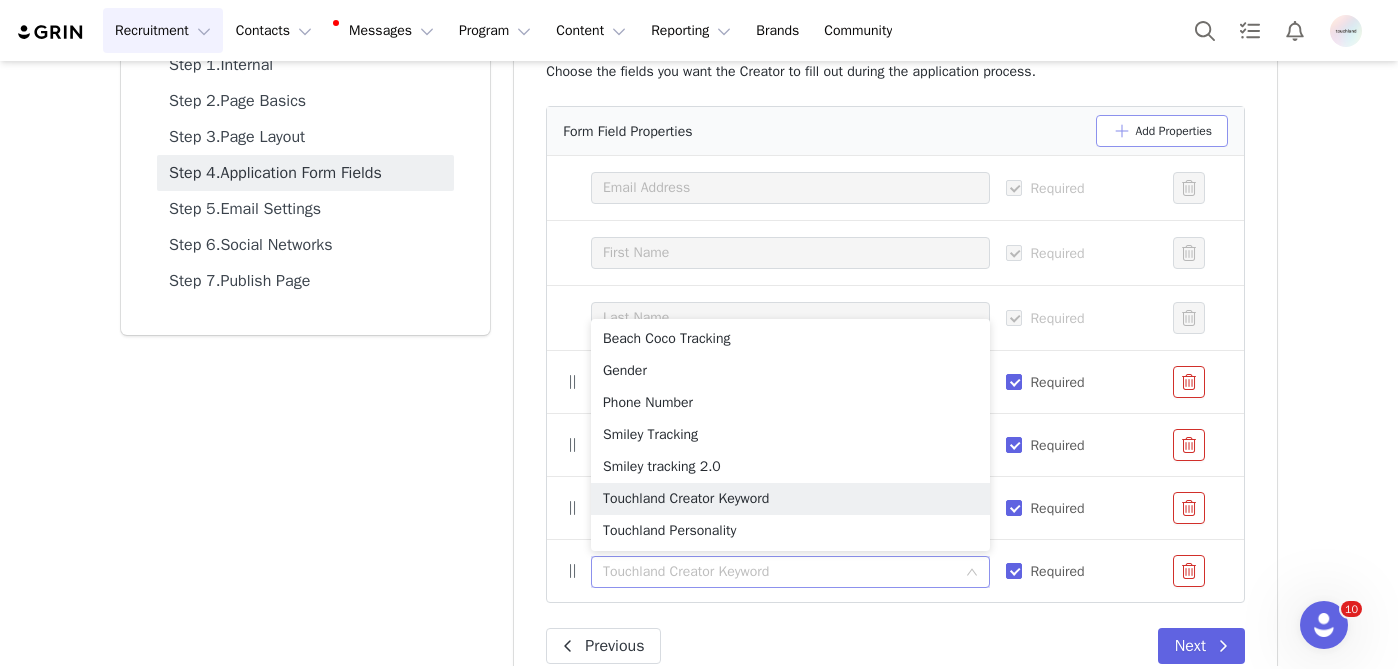 click on "Add Properties" at bounding box center (1162, 131) 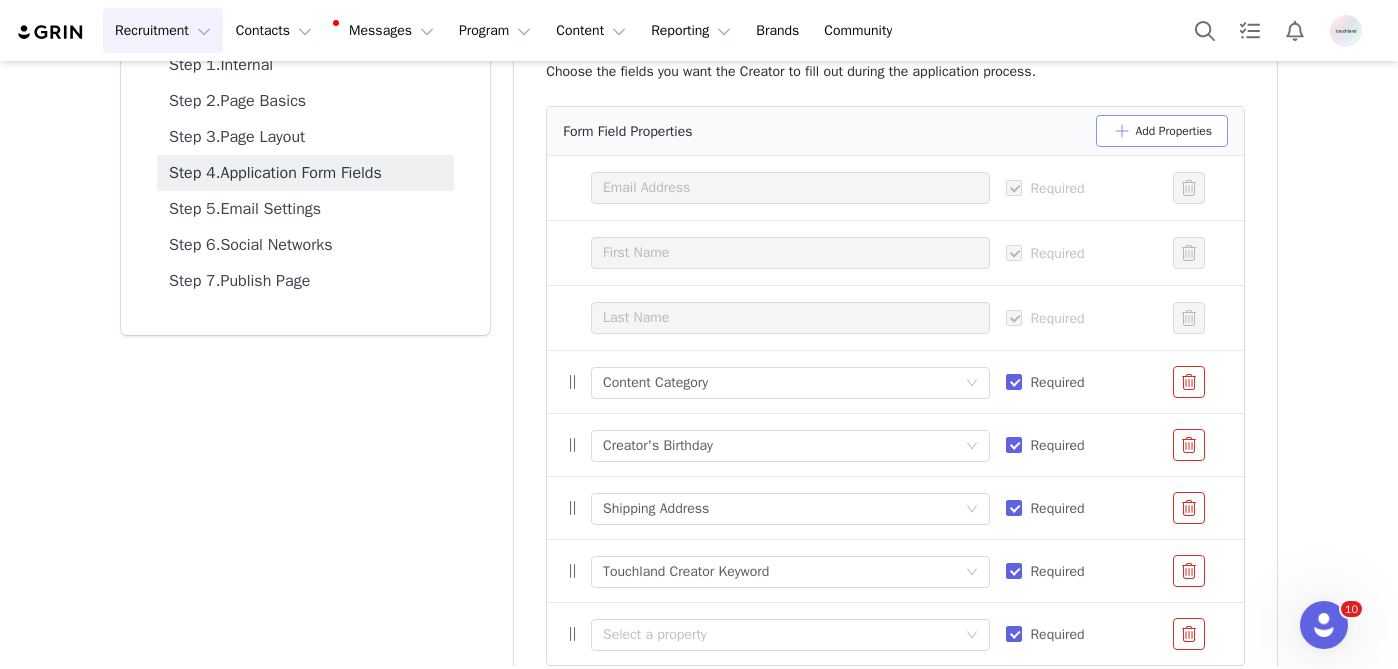 scroll, scrollTop: 218, scrollLeft: 0, axis: vertical 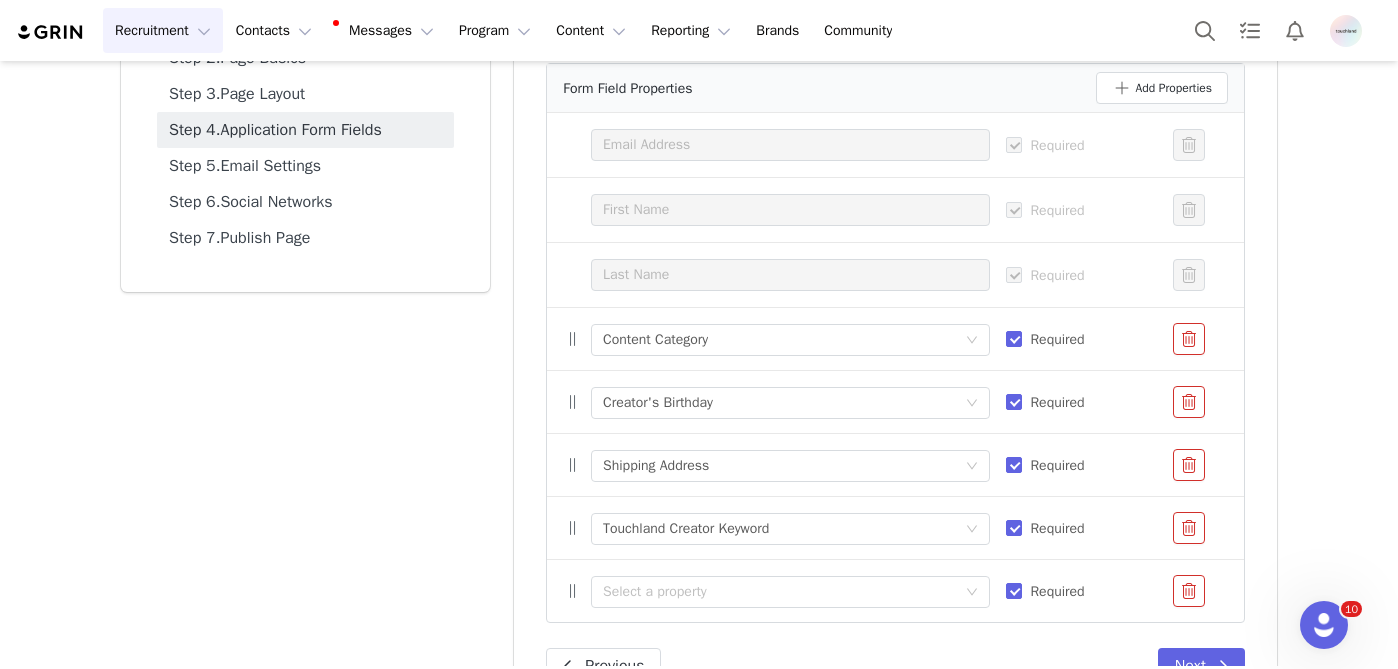 click at bounding box center [1189, 591] 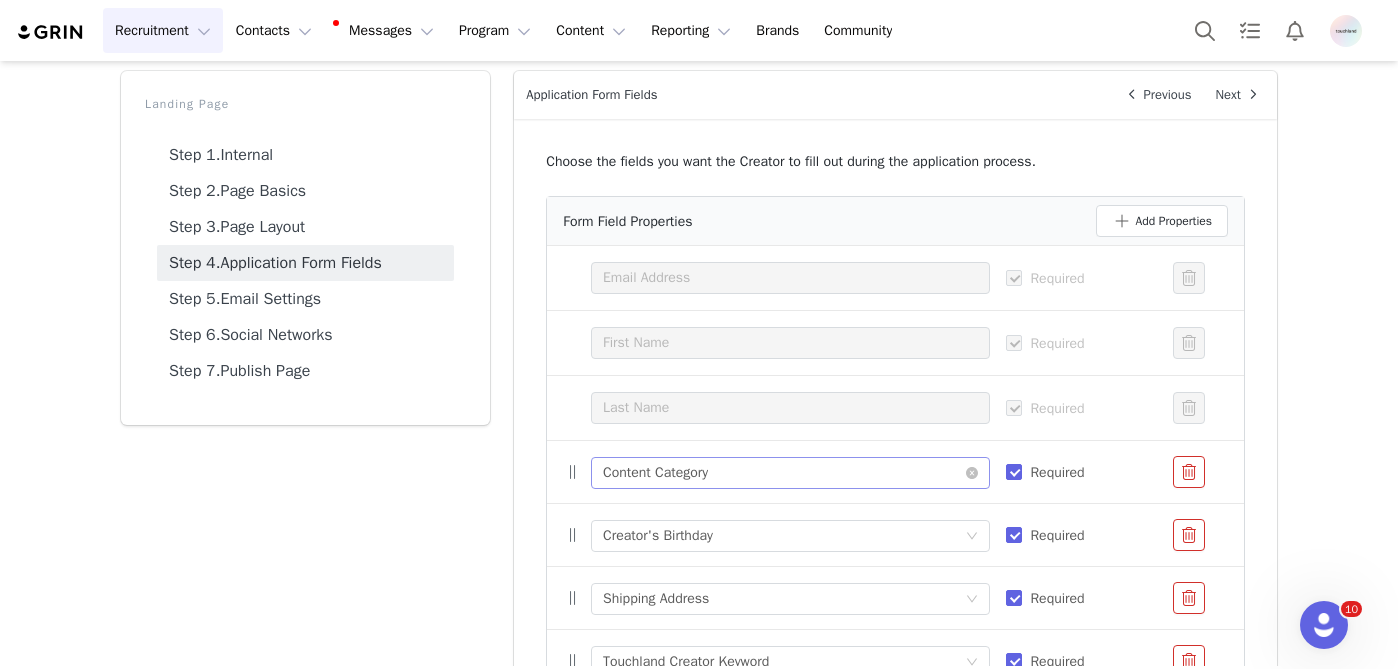 scroll, scrollTop: 0, scrollLeft: 0, axis: both 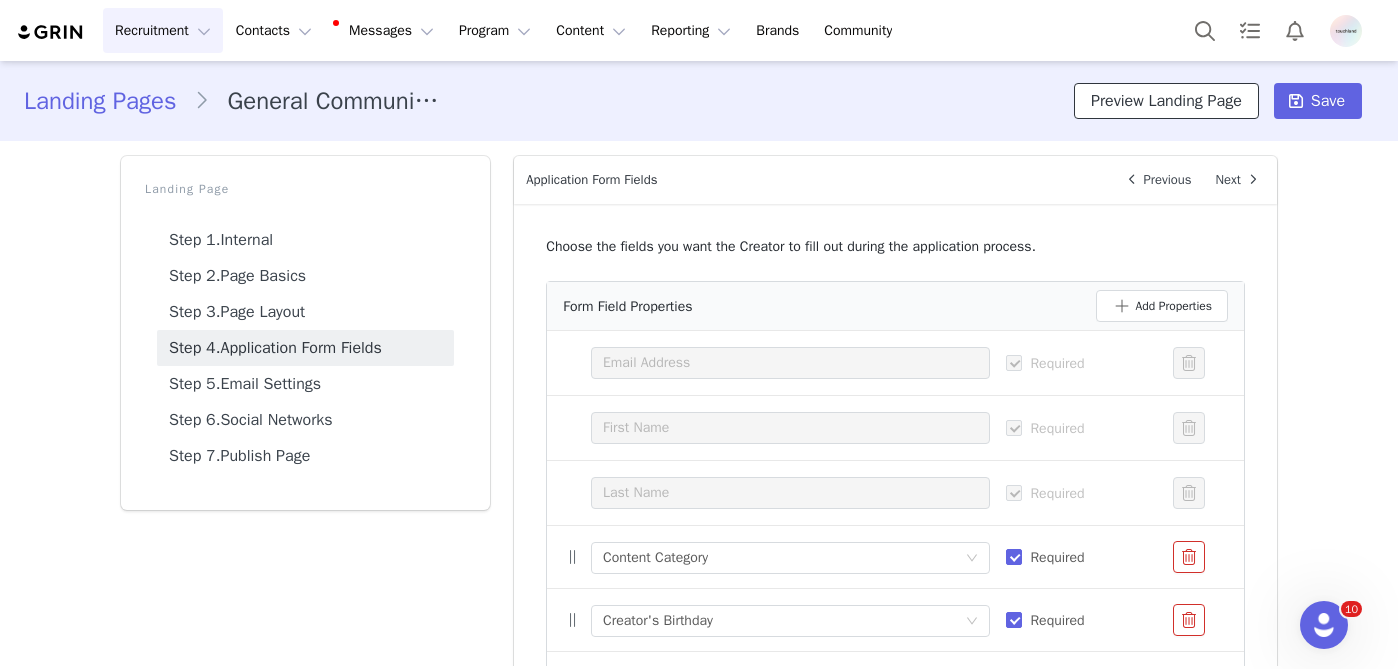 click on "Preview Landing Page" at bounding box center [1166, 101] 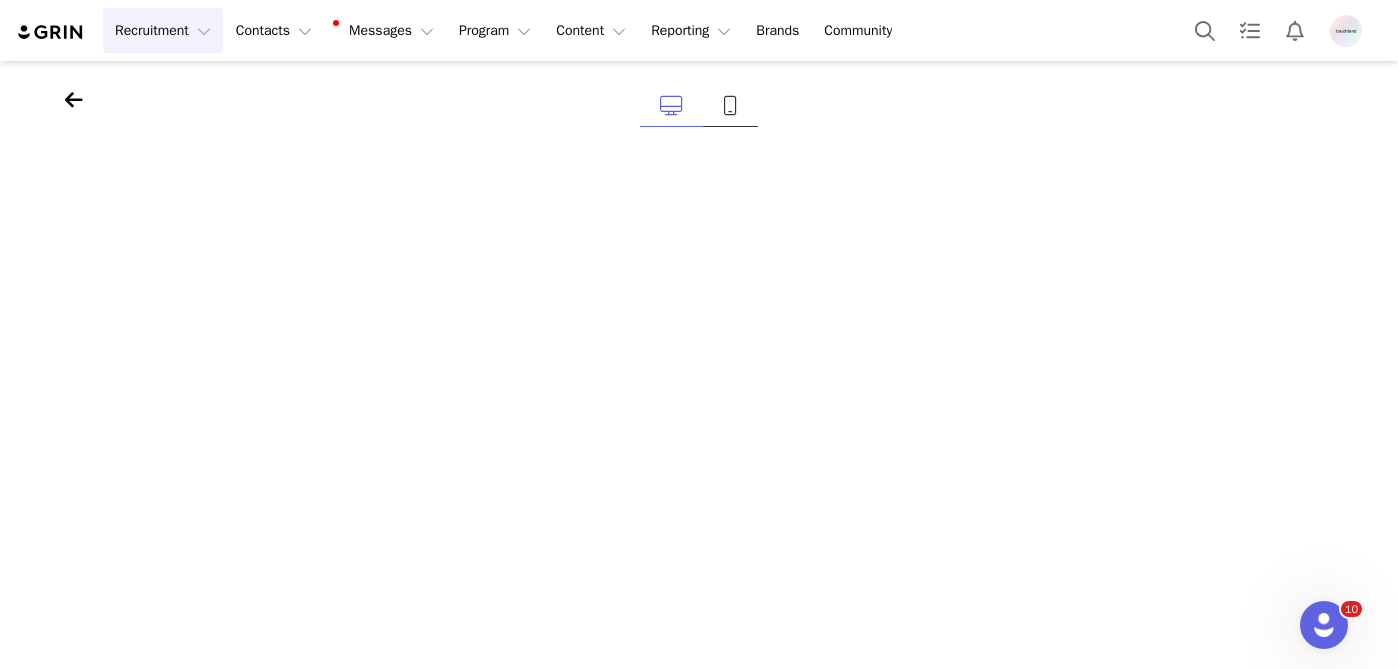 click at bounding box center [730, 106] 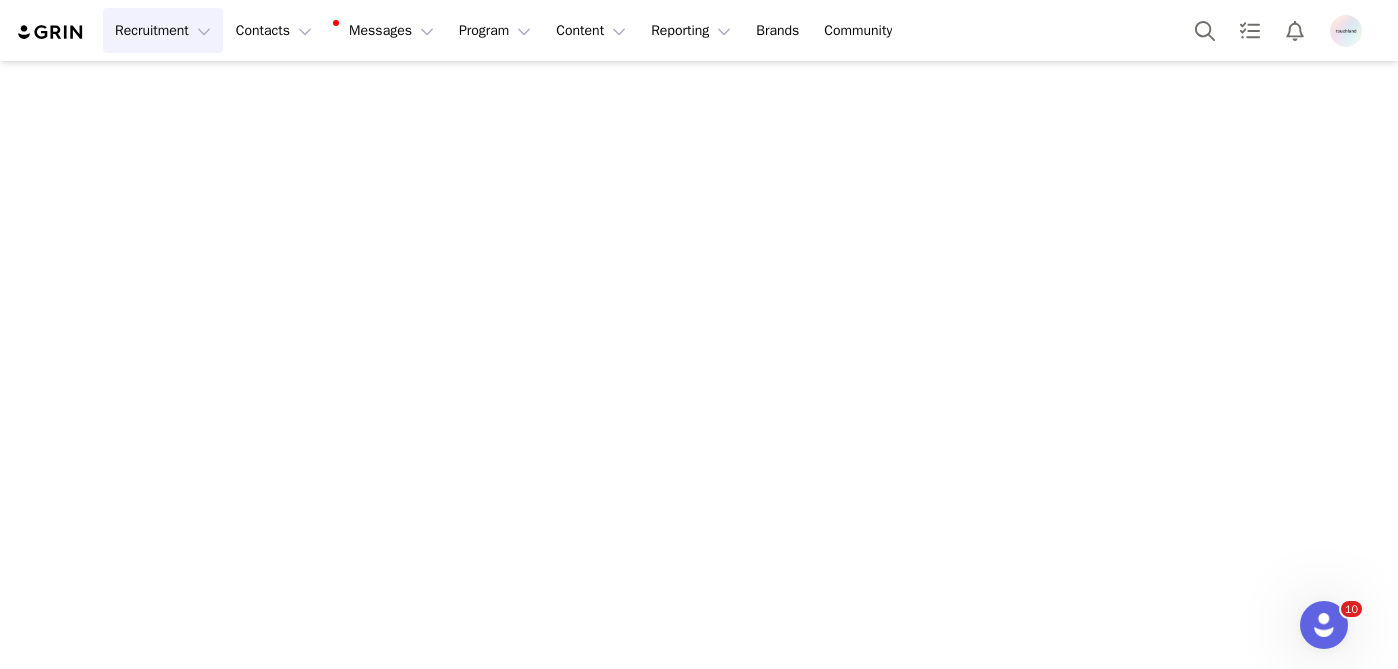 scroll, scrollTop: 0, scrollLeft: 0, axis: both 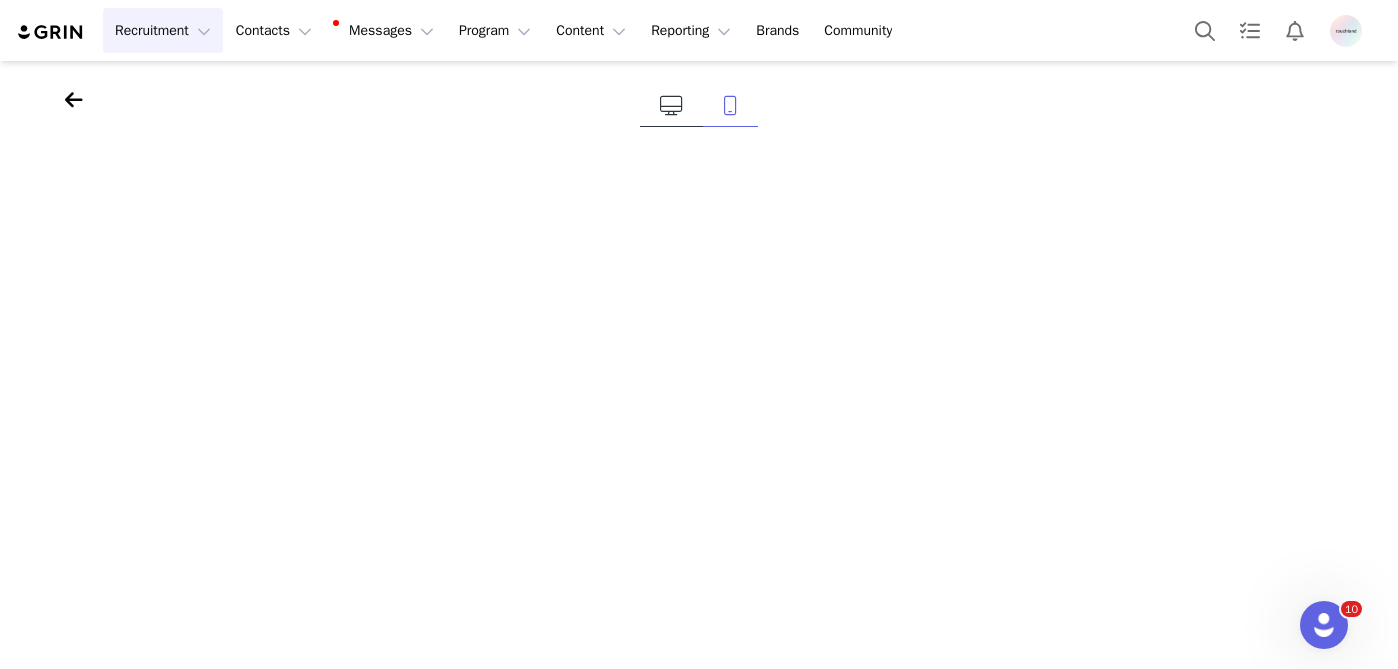click at bounding box center (671, 106) 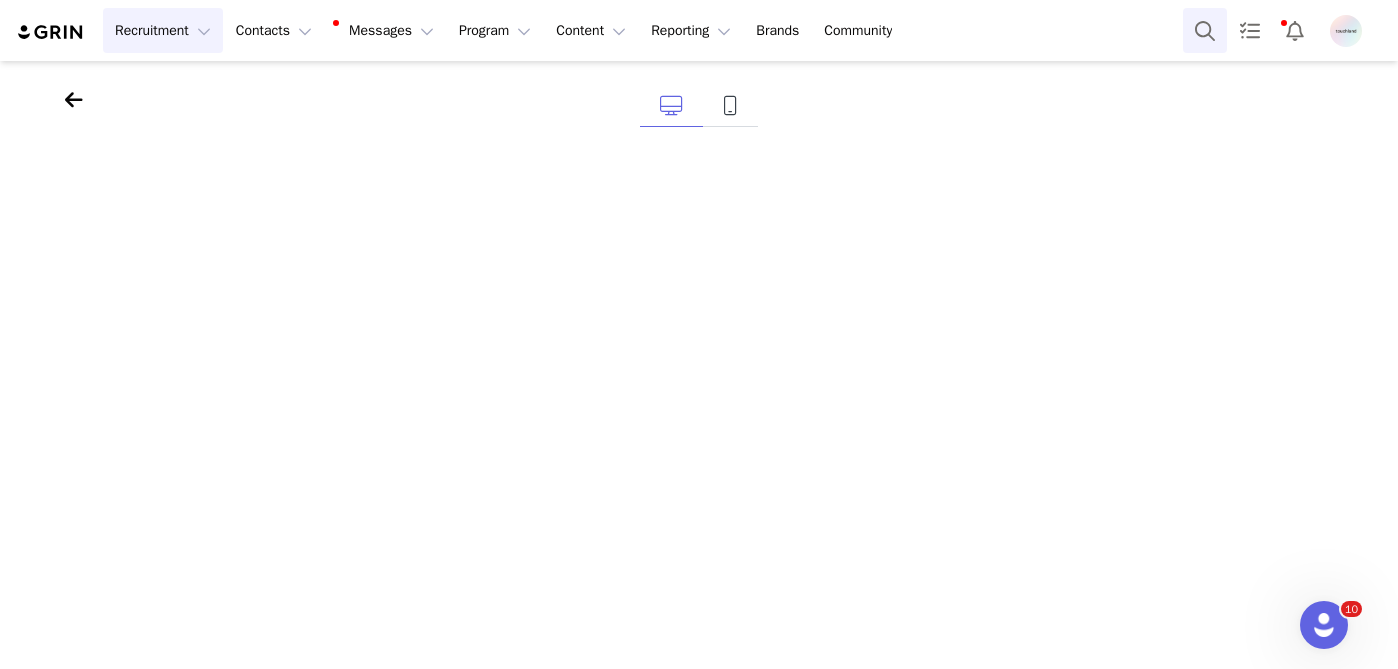 click at bounding box center [1205, 30] 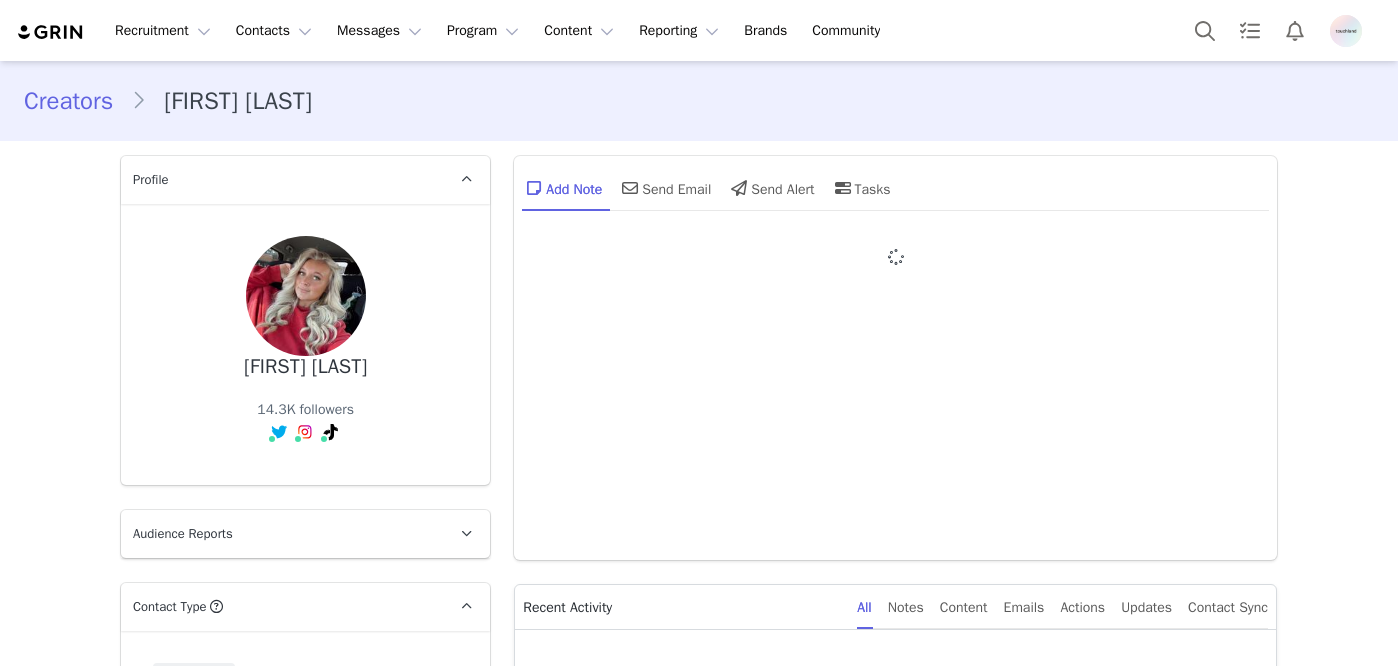 type on "+1 (United States)" 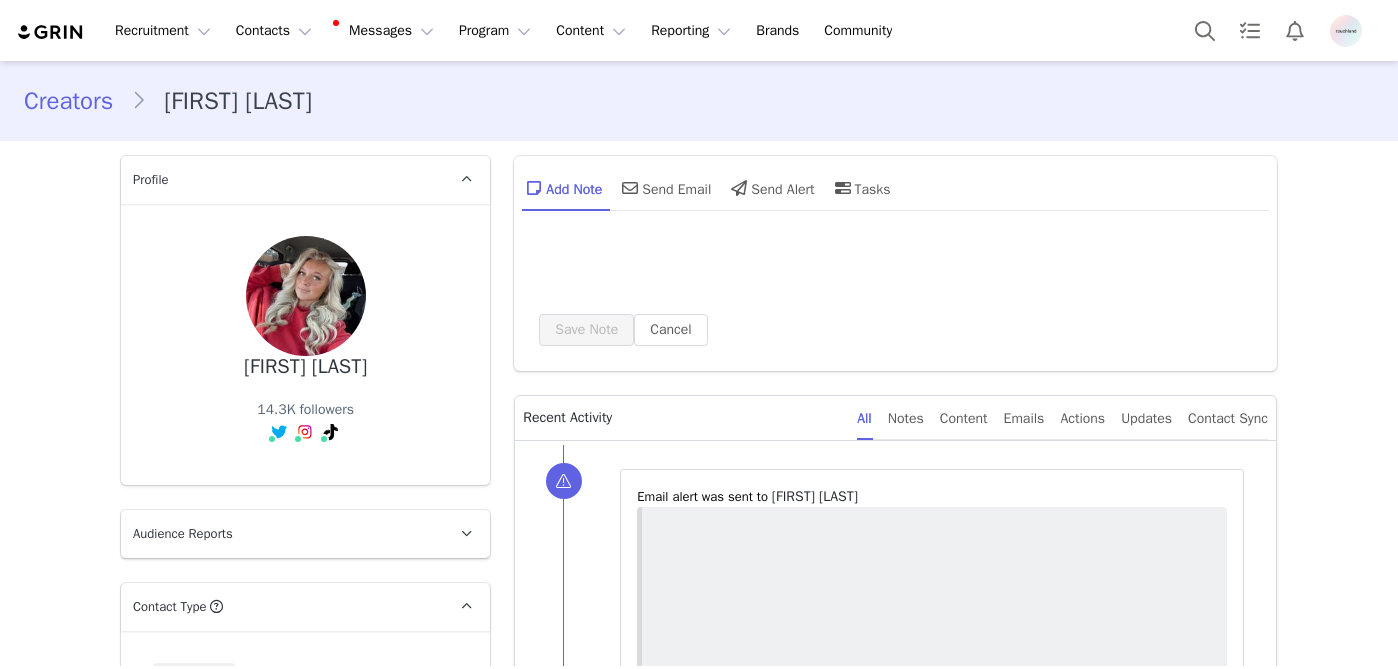 scroll, scrollTop: 0, scrollLeft: 0, axis: both 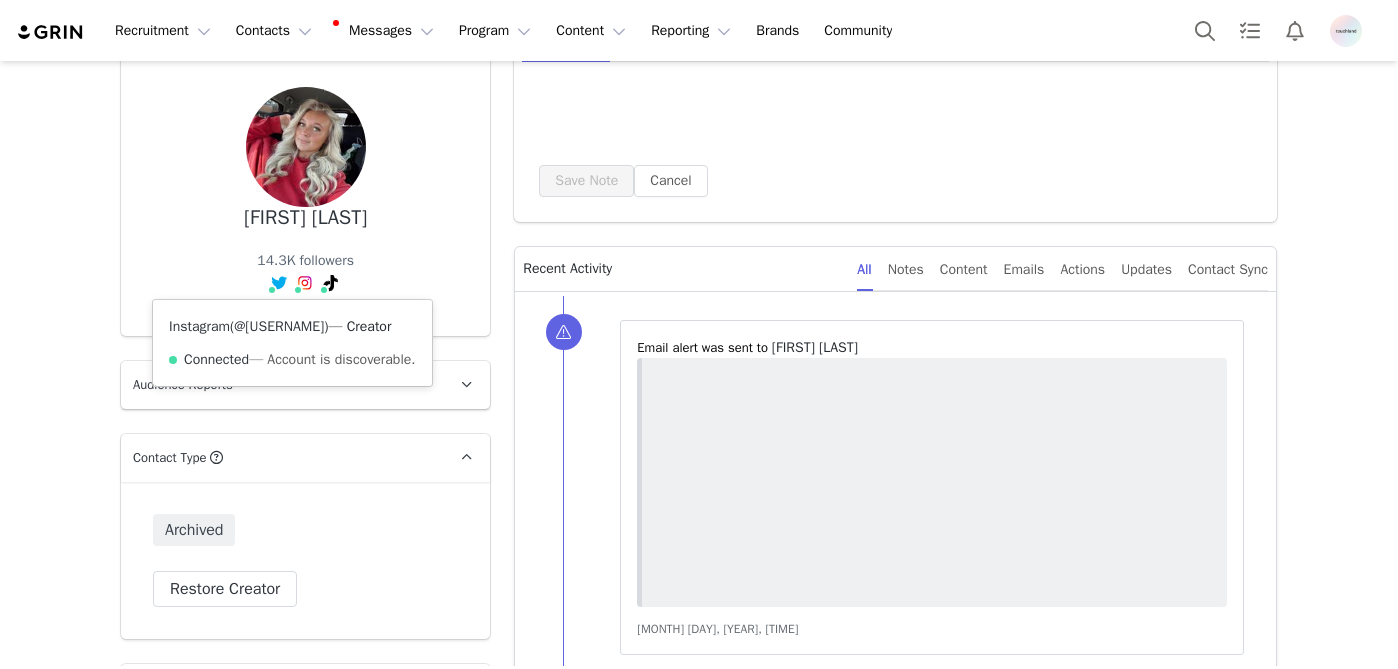 click on "@[USERNAME]" at bounding box center (279, 326) 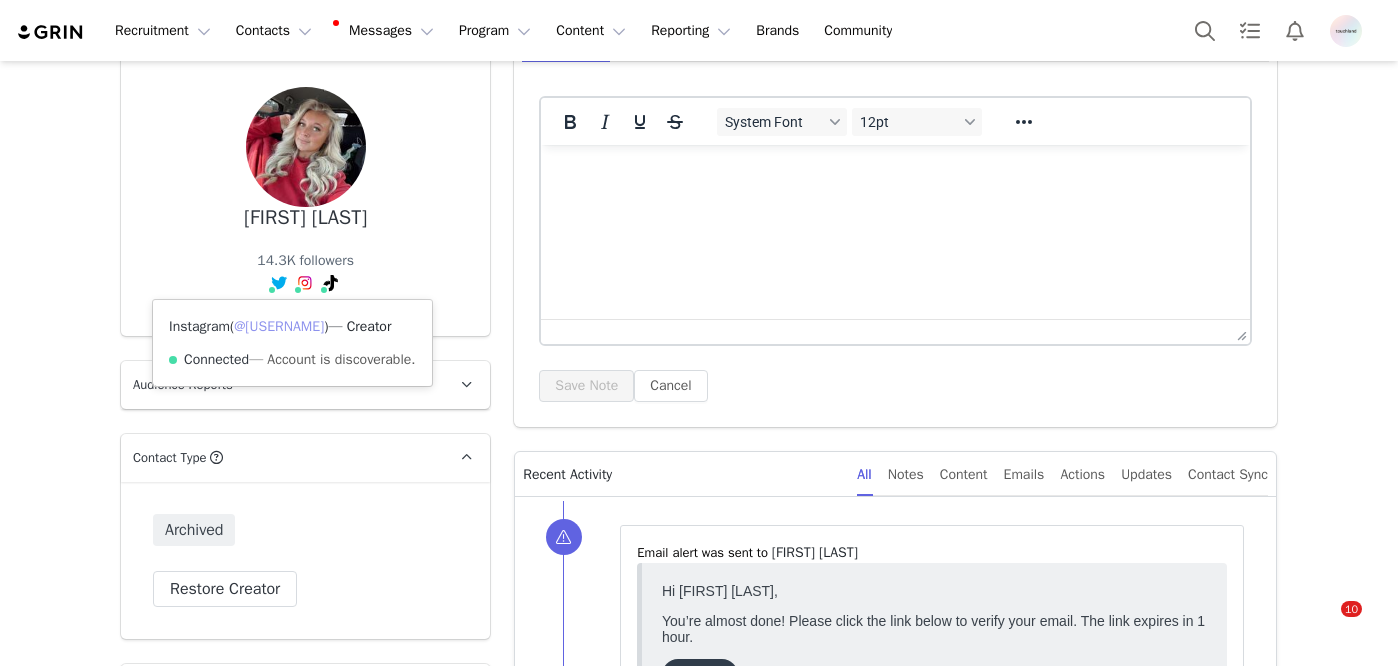 scroll, scrollTop: 0, scrollLeft: 0, axis: both 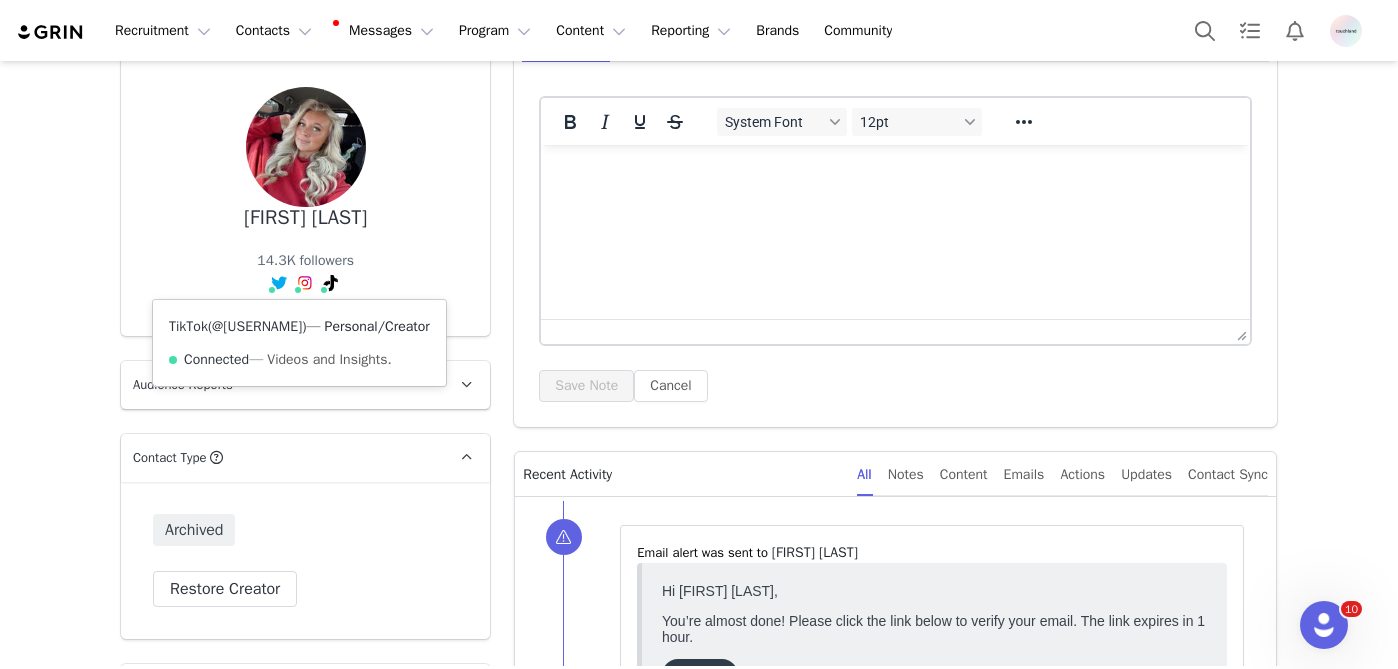 click on "@[USERNAME]" at bounding box center (257, 326) 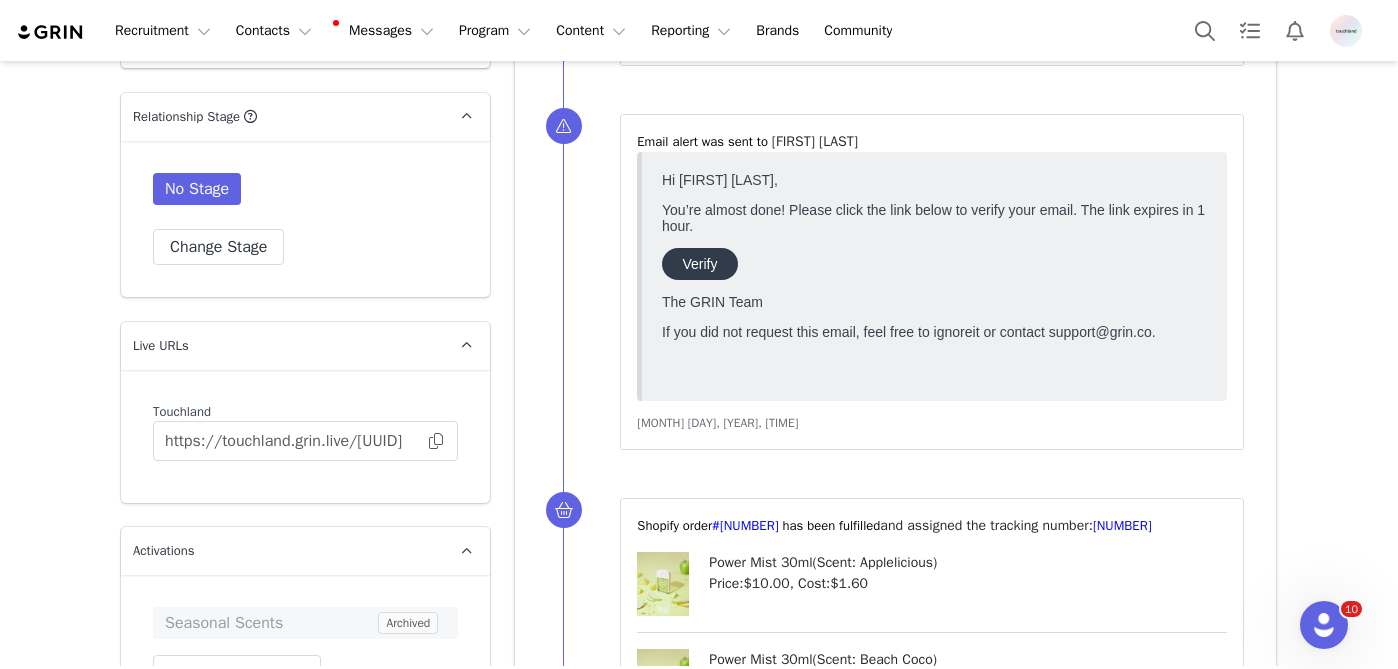 scroll, scrollTop: 3528, scrollLeft: 0, axis: vertical 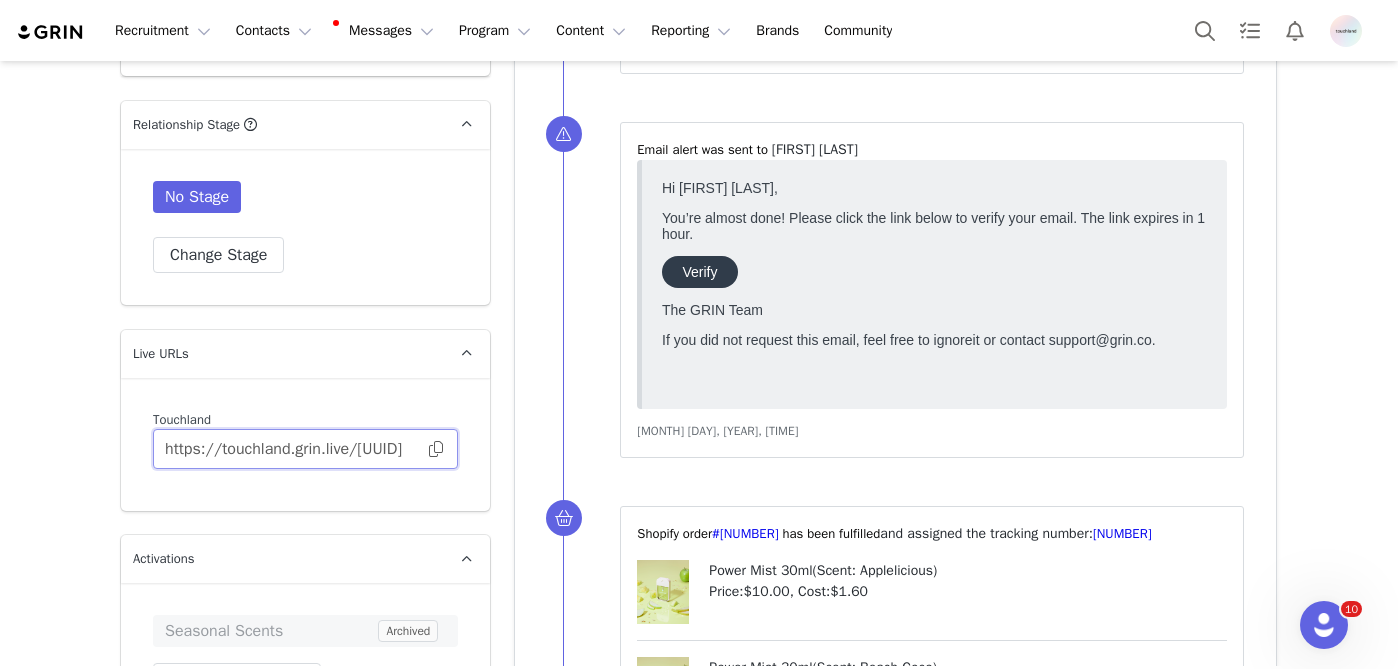click on "https://touchland.grin.live/[UUID]" at bounding box center [305, 449] 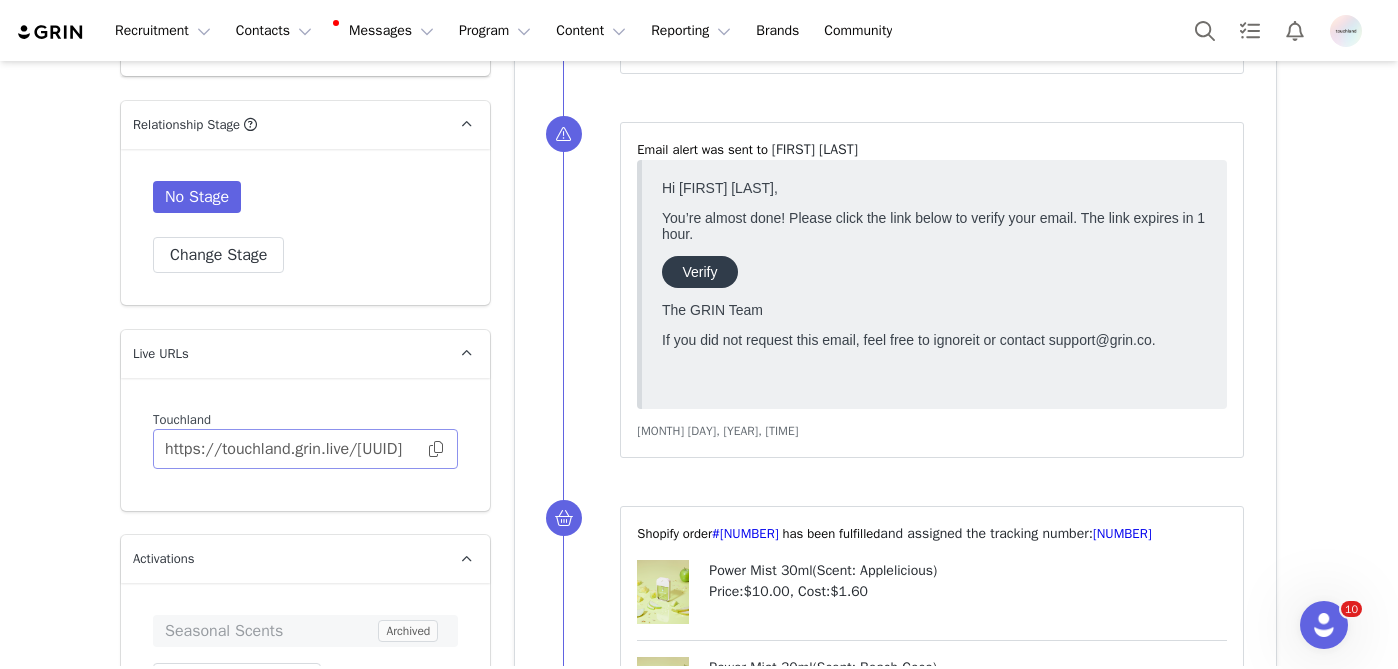 click at bounding box center (436, 449) 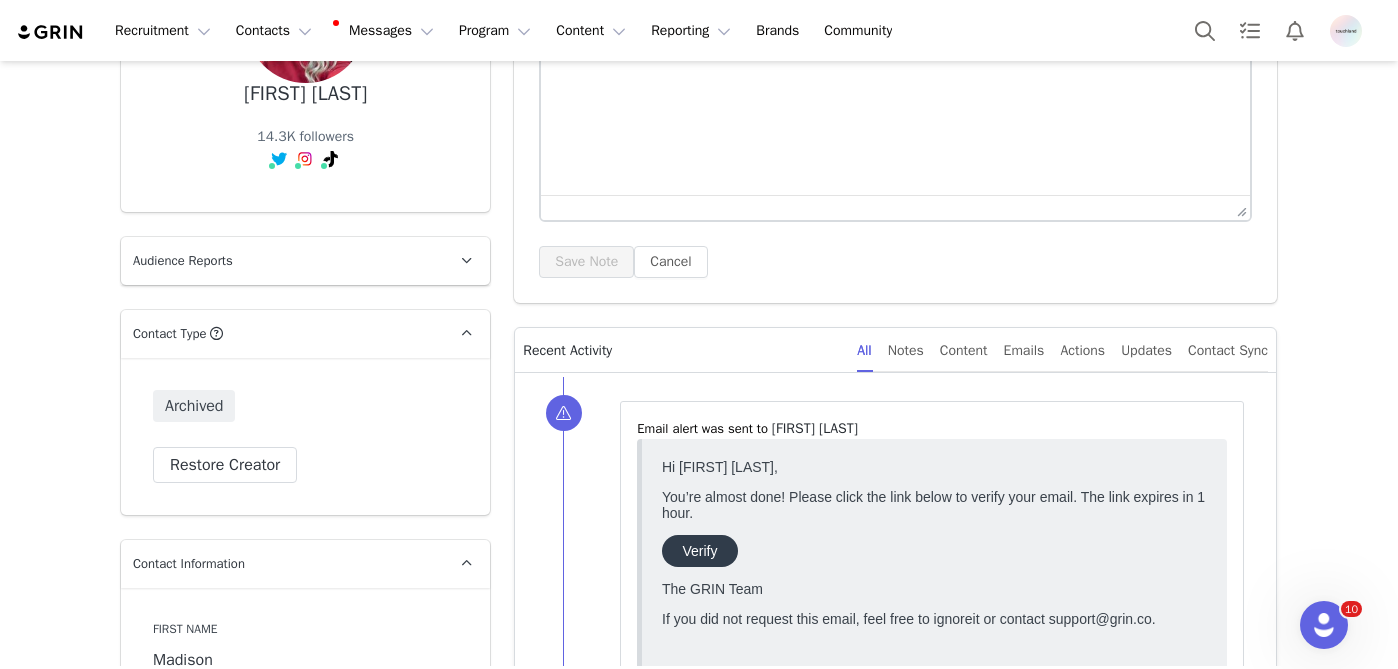 scroll, scrollTop: 277, scrollLeft: 0, axis: vertical 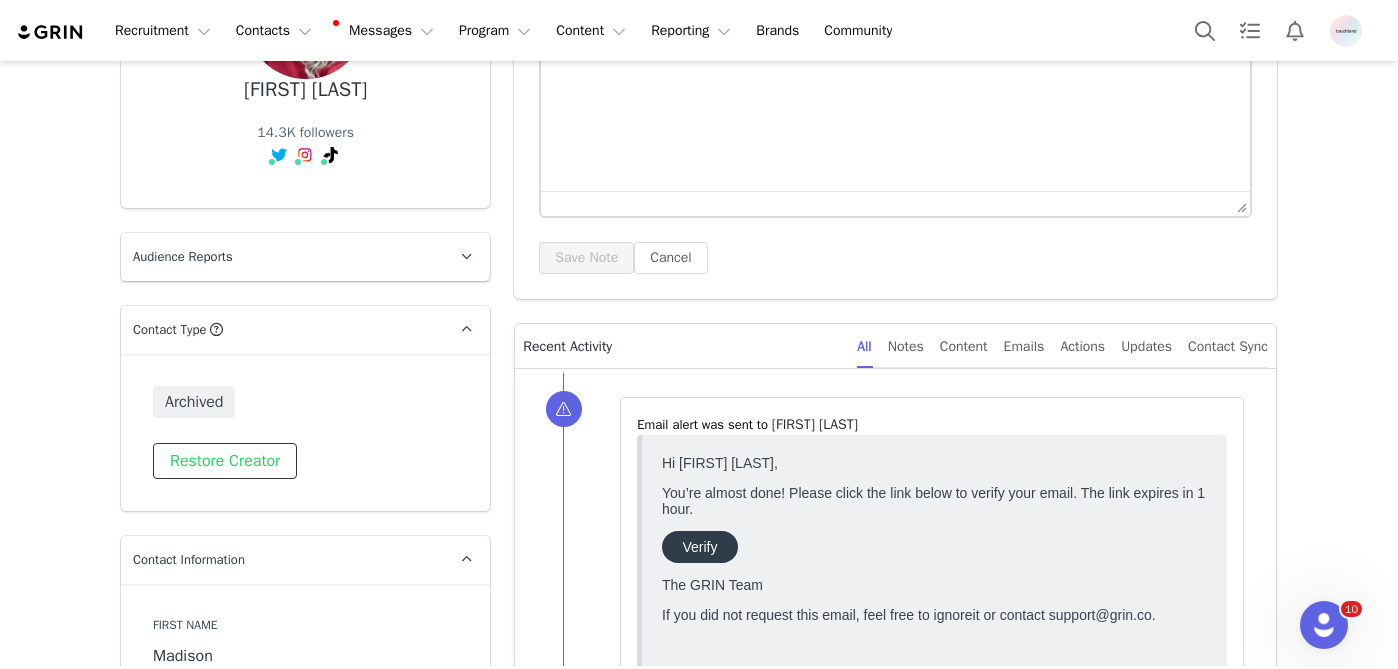 click on "Restore Creator" at bounding box center (225, 461) 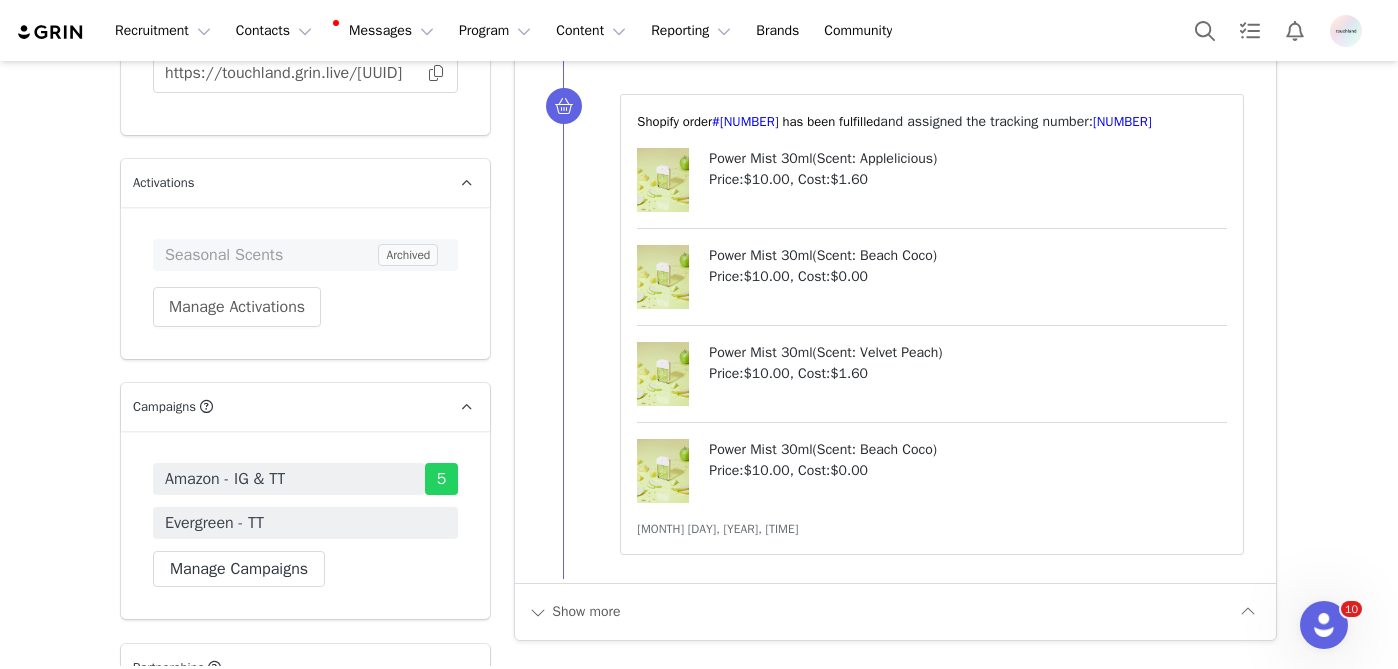 scroll, scrollTop: 3856, scrollLeft: 0, axis: vertical 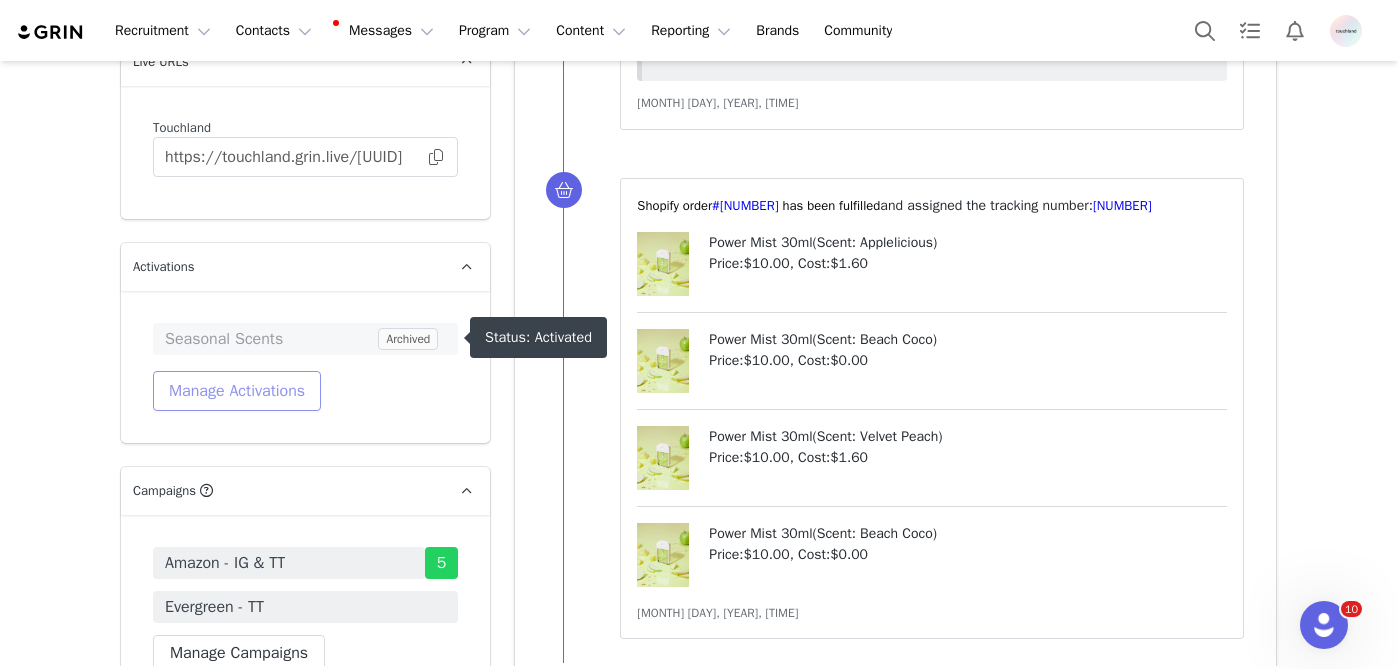 click on "Manage Activations" at bounding box center (237, 391) 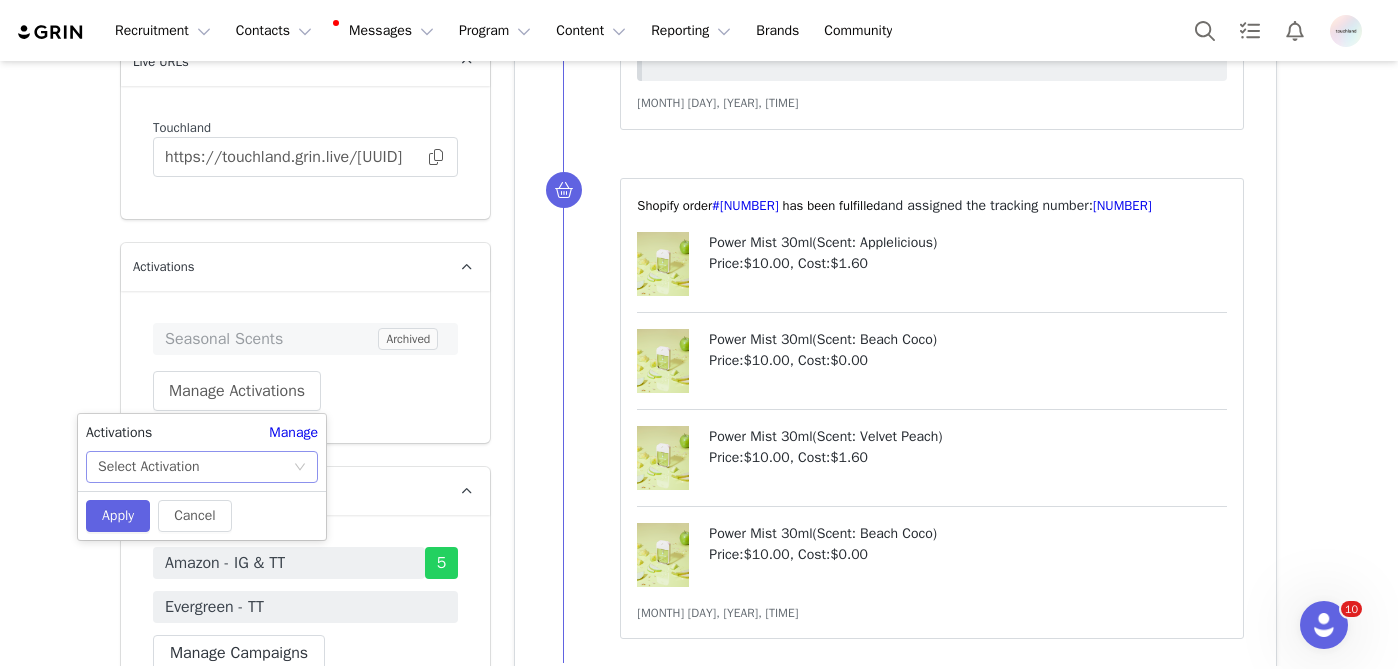 click on "Select Activation" at bounding box center [195, 467] 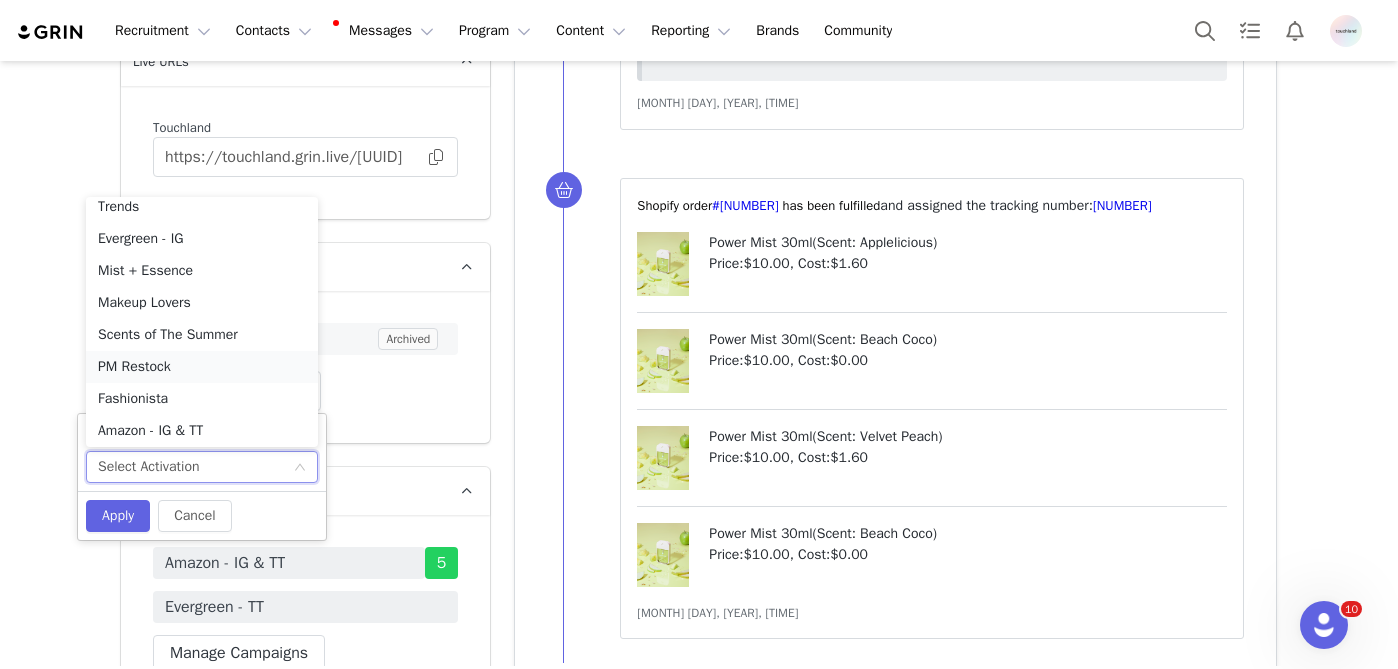 scroll, scrollTop: 17, scrollLeft: 0, axis: vertical 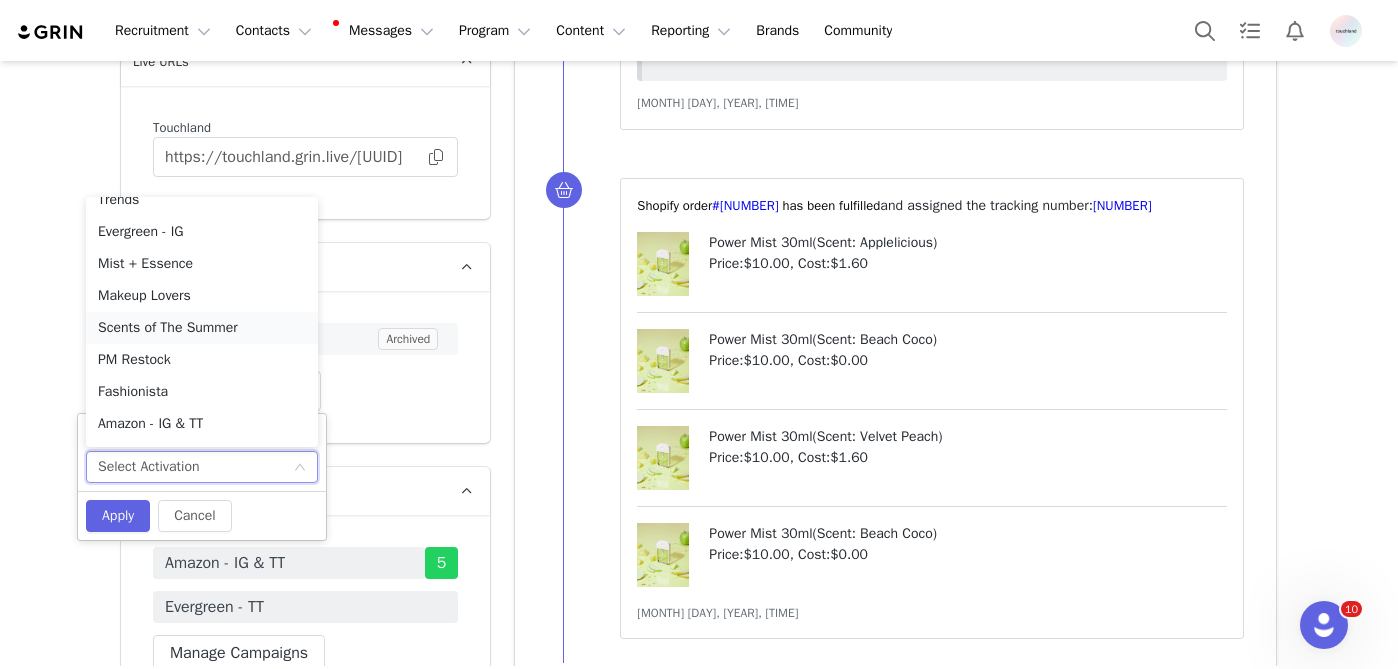 click on "Scents of The Summer" at bounding box center [202, 328] 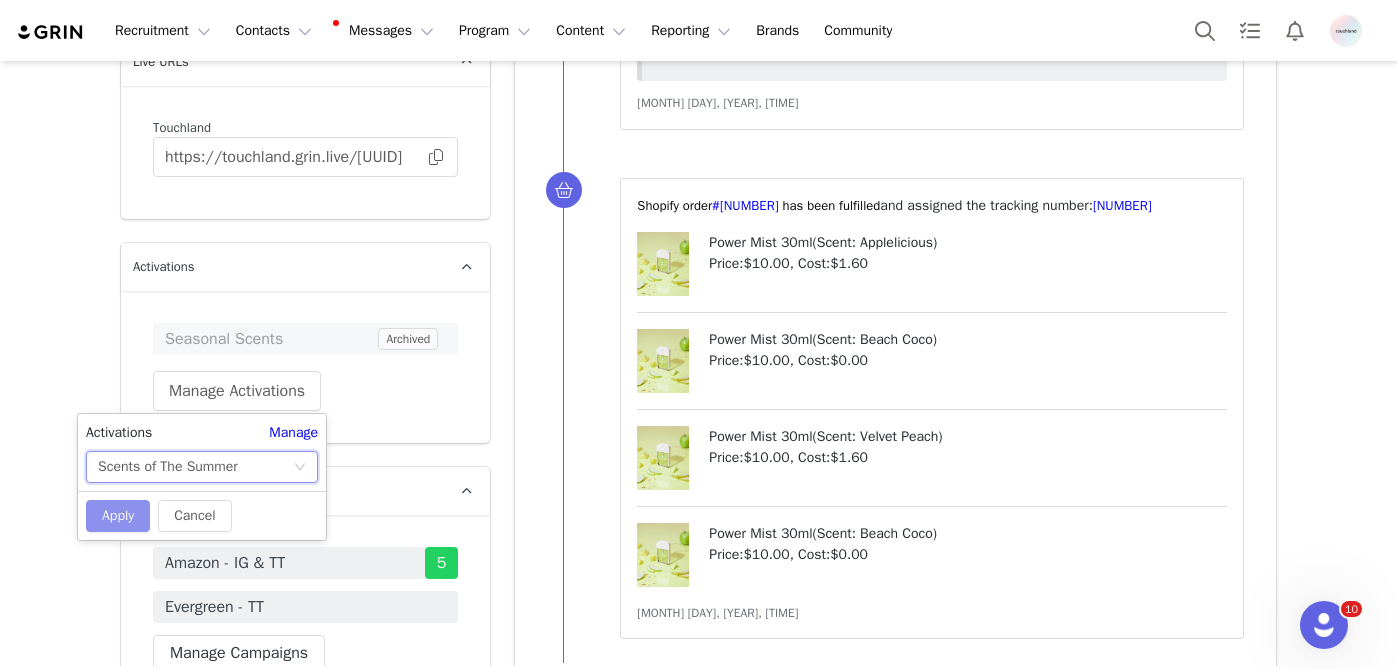 click on "Apply" at bounding box center (118, 516) 